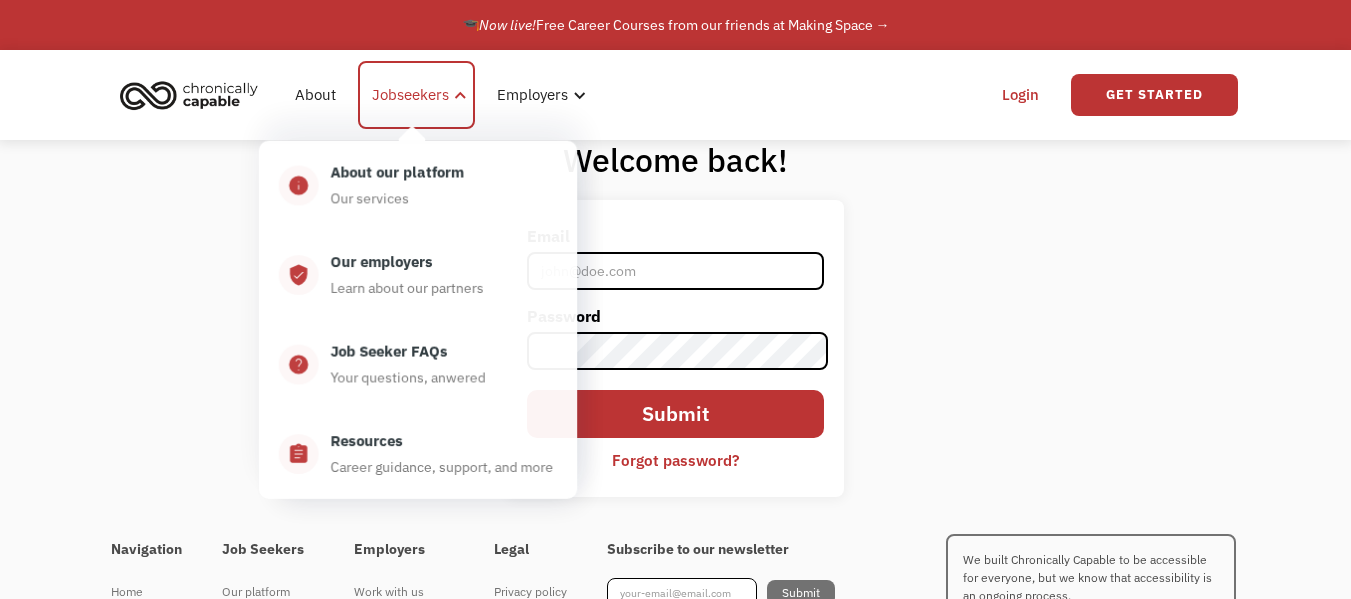scroll, scrollTop: 0, scrollLeft: 0, axis: both 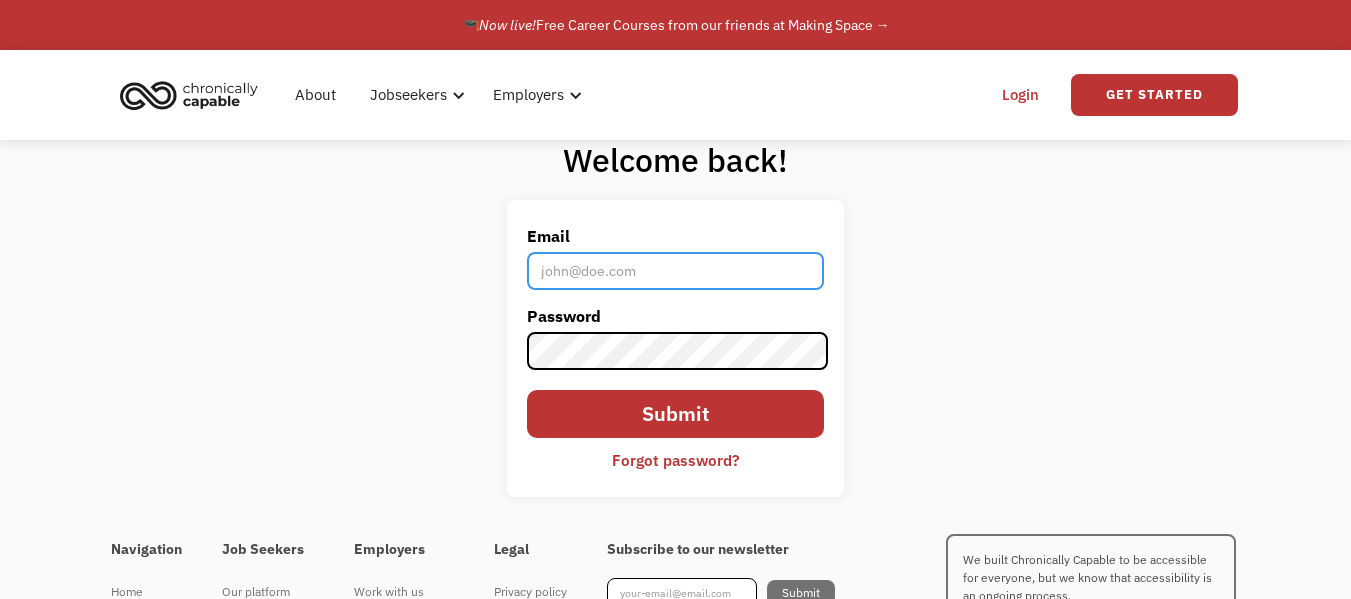 click on "Email" at bounding box center [676, 271] 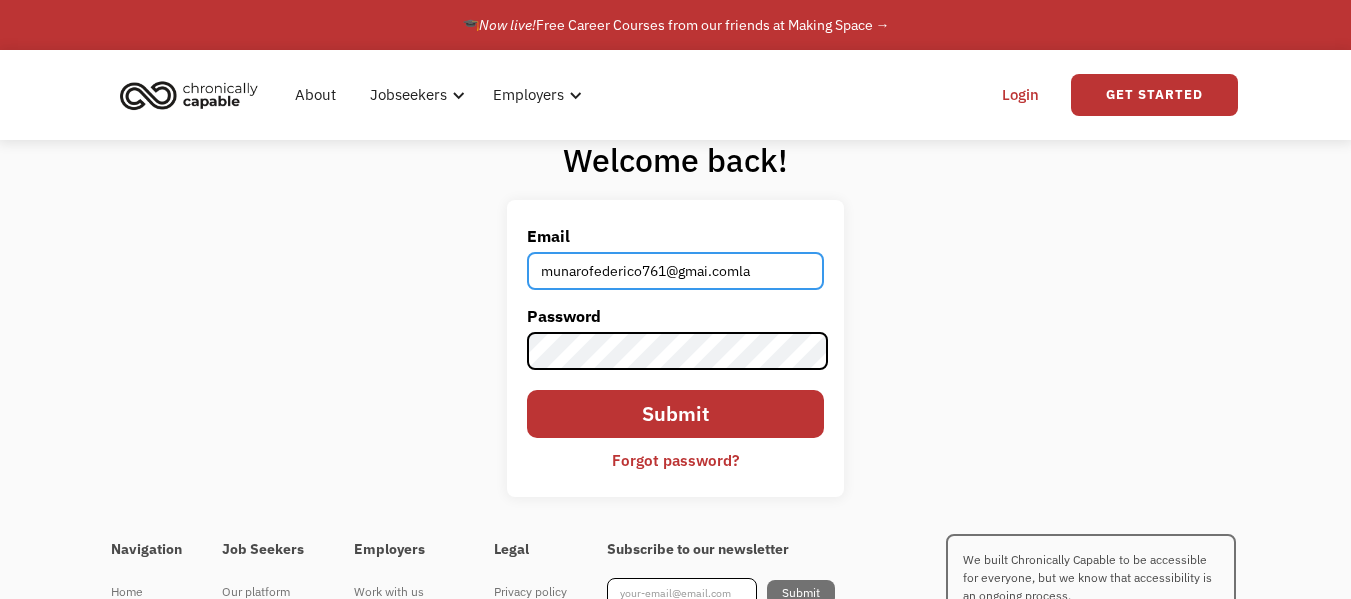 click on "munarofederico761@gmai.comla" at bounding box center (676, 271) 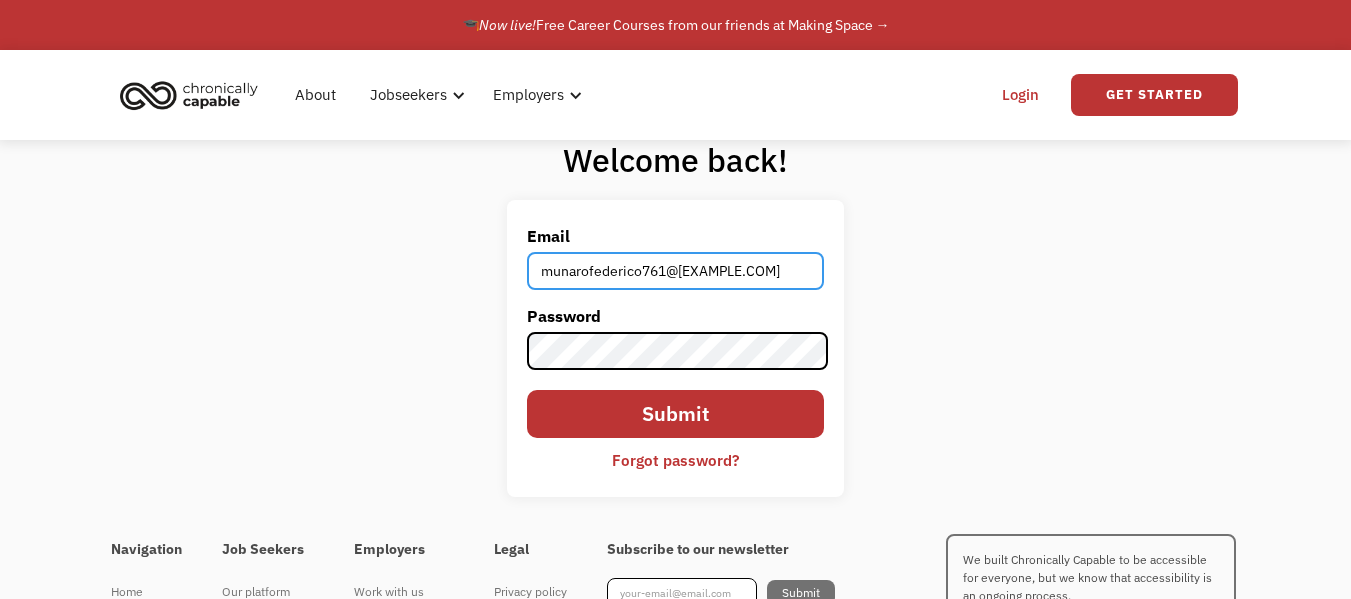 type on "munarofederico761@[EXAMPLE.COM]" 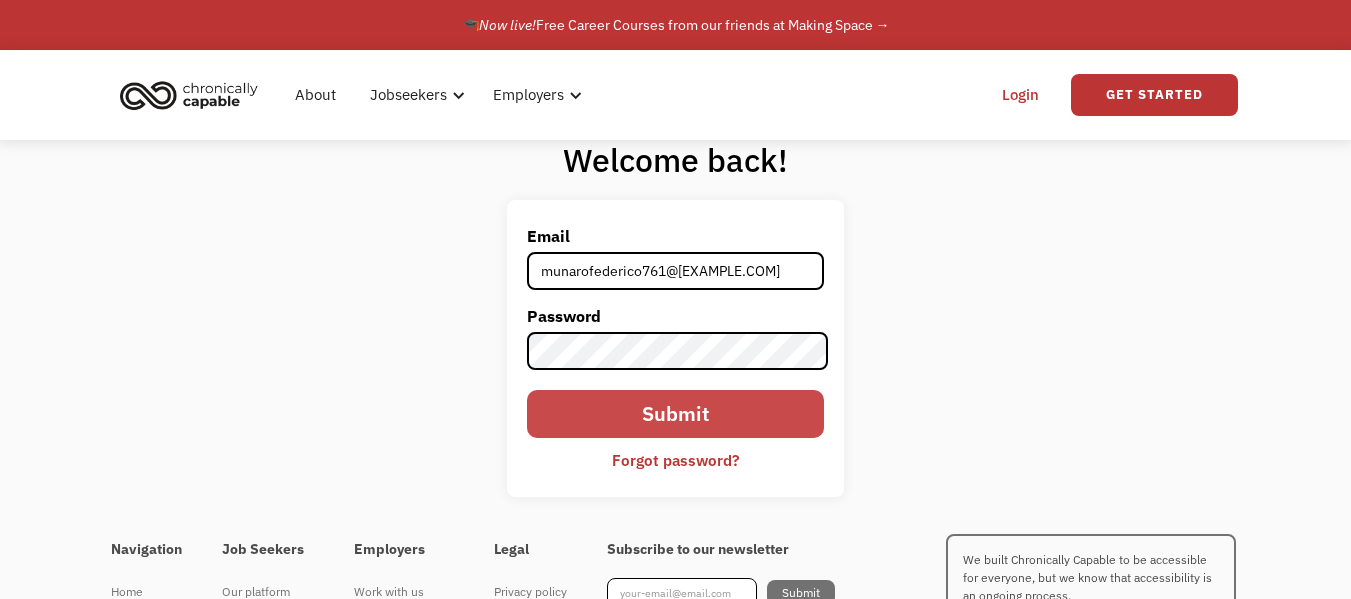 click on "Submit" at bounding box center (676, 414) 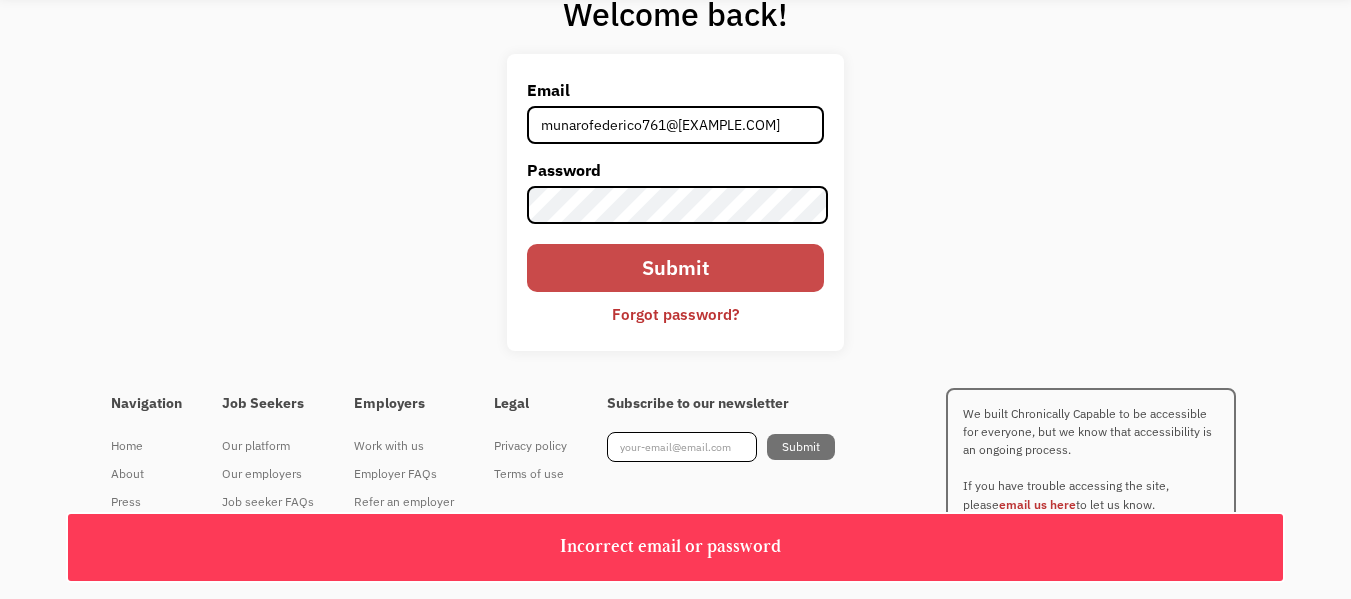 scroll, scrollTop: 148, scrollLeft: 0, axis: vertical 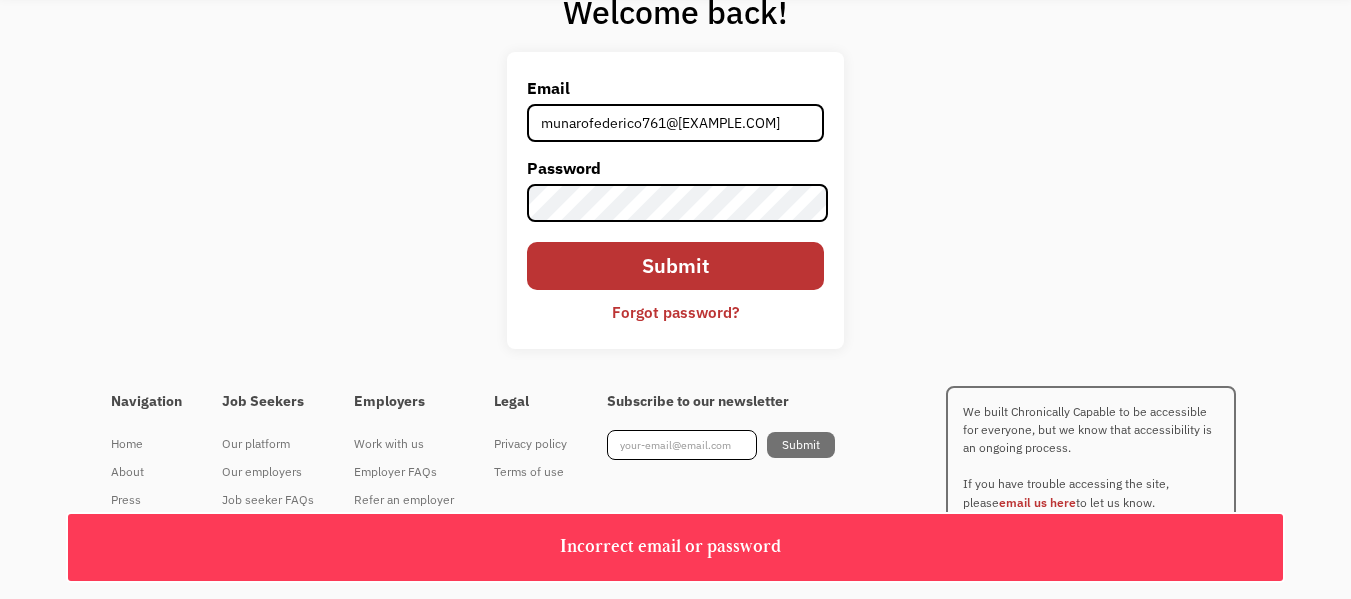 click on "Forgot password?" at bounding box center (675, 312) 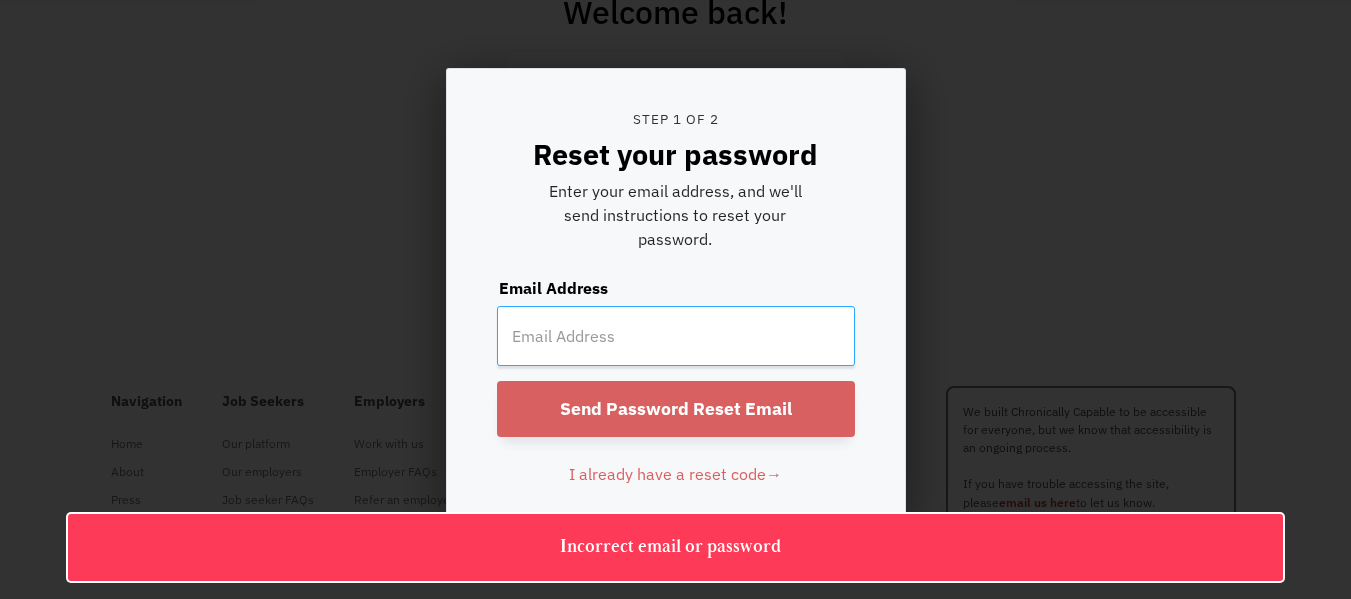click at bounding box center [676, 336] 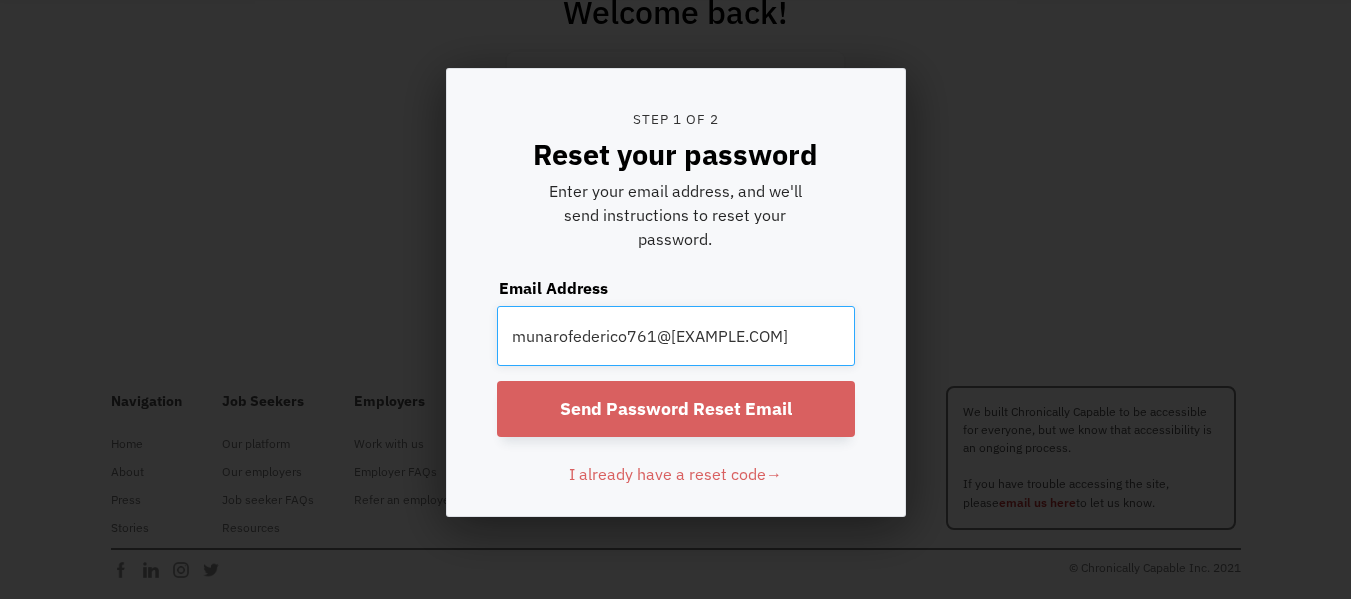 type on "munarofederico761@[EXAMPLE.COM]" 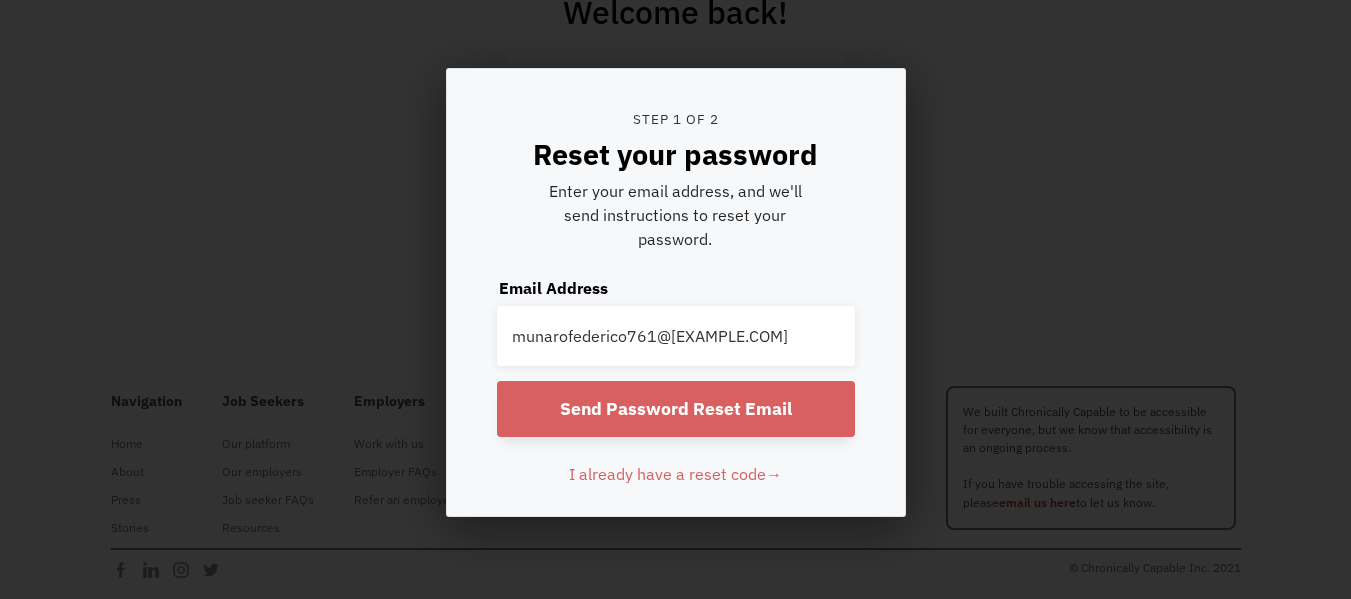 click on "Send Password Reset Email" at bounding box center (676, 409) 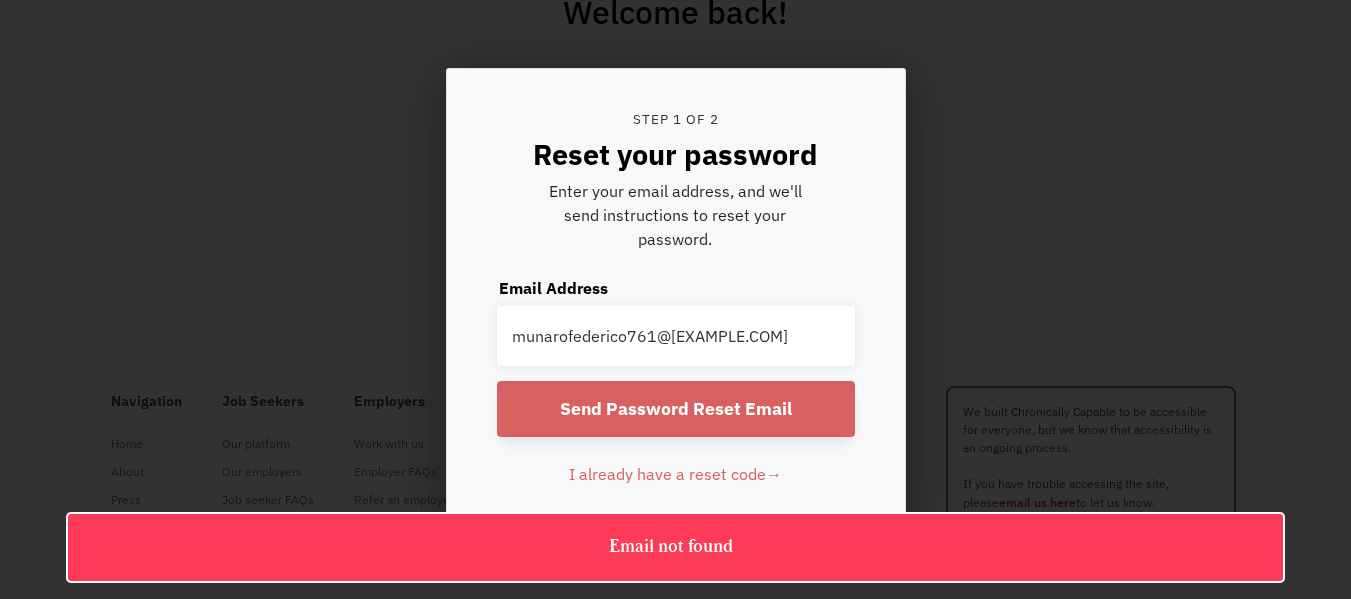 click at bounding box center (675, 299) 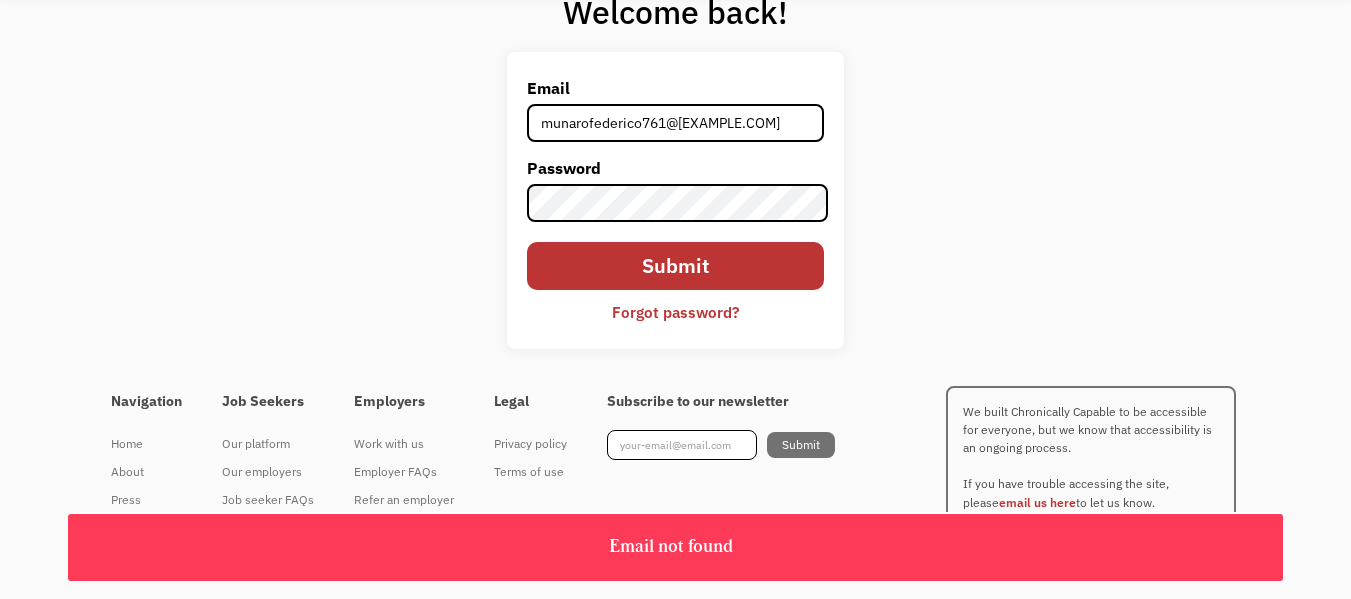 scroll, scrollTop: 0, scrollLeft: 0, axis: both 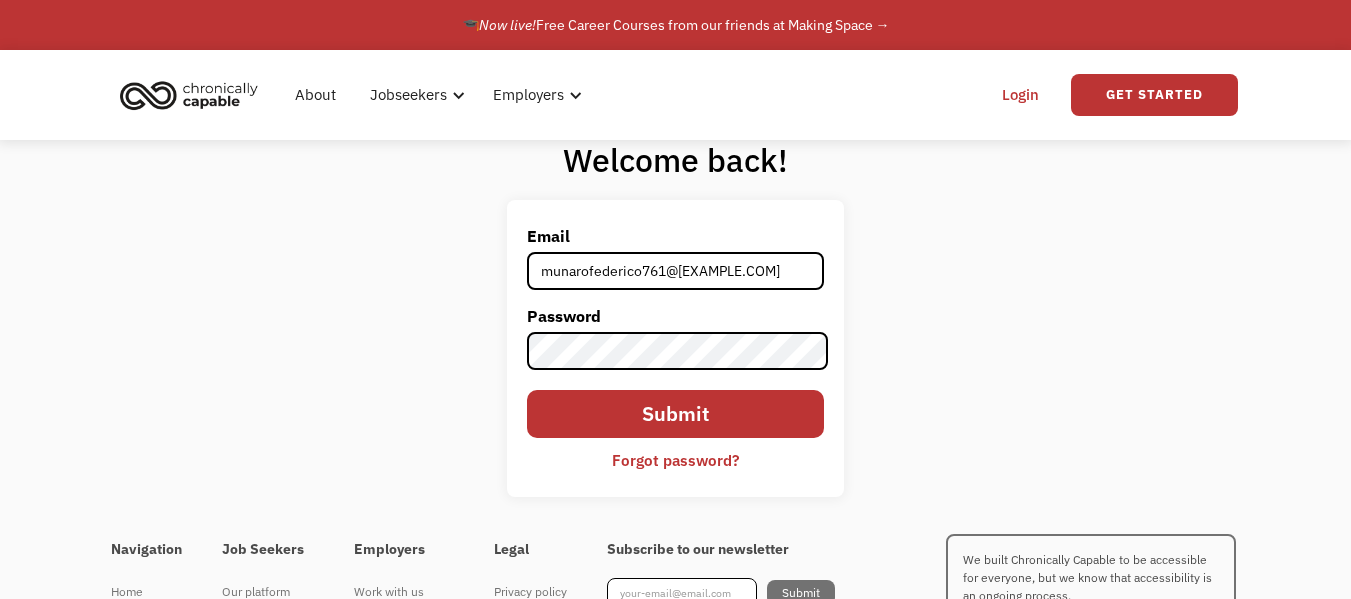 click on "Welcome back! Email munarofederico761@[EXAMPLE.COM] Password Submit Forgot password? Thank you! Your submission has been received! Oops! Something went wrong while submitting the form." at bounding box center (675, 326) 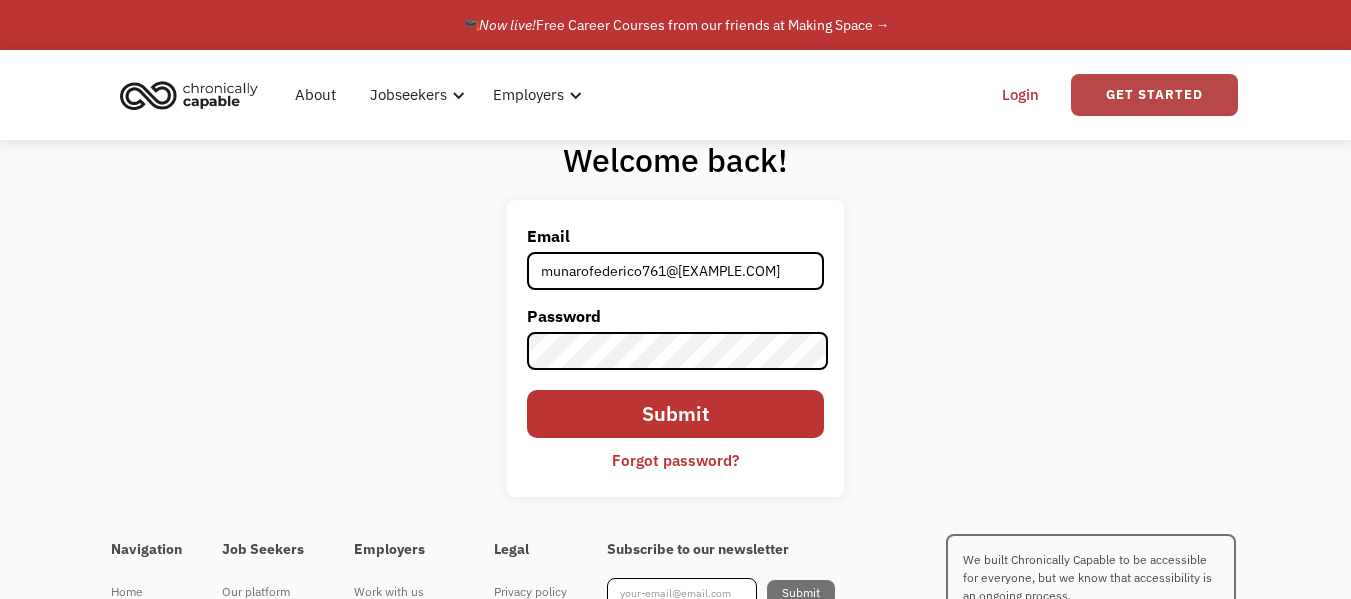 click on "Get Started" at bounding box center (1154, 95) 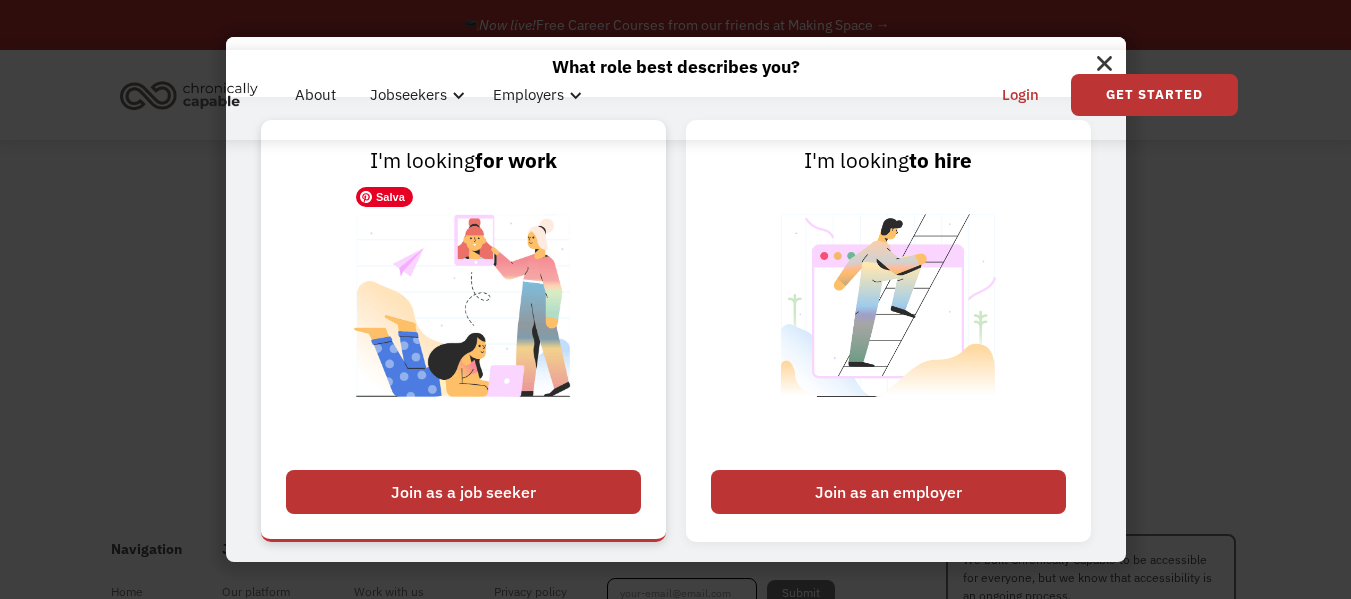click at bounding box center (463, 318) 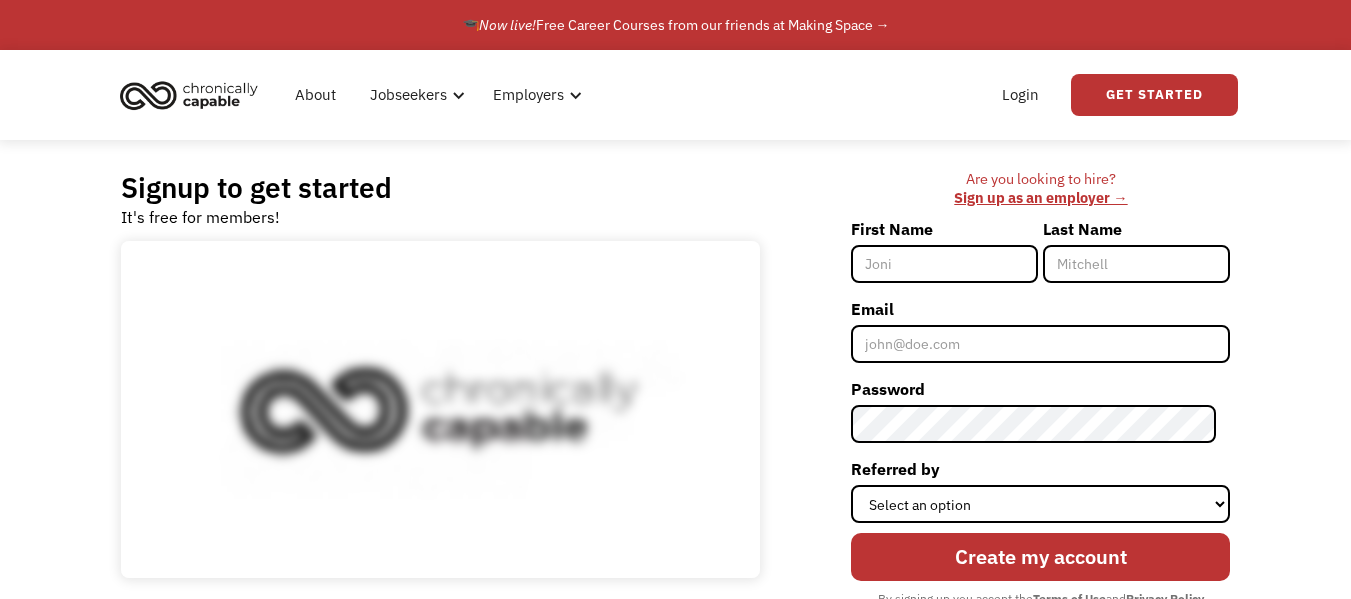 scroll, scrollTop: 0, scrollLeft: 0, axis: both 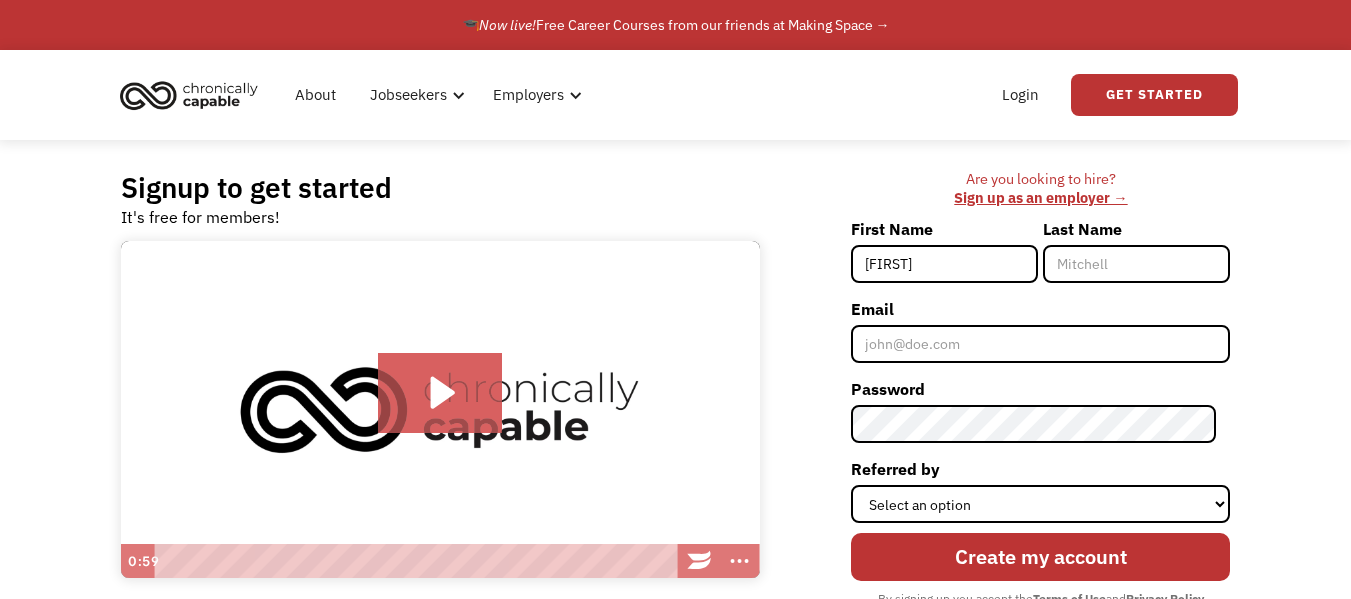 type on "Lara" 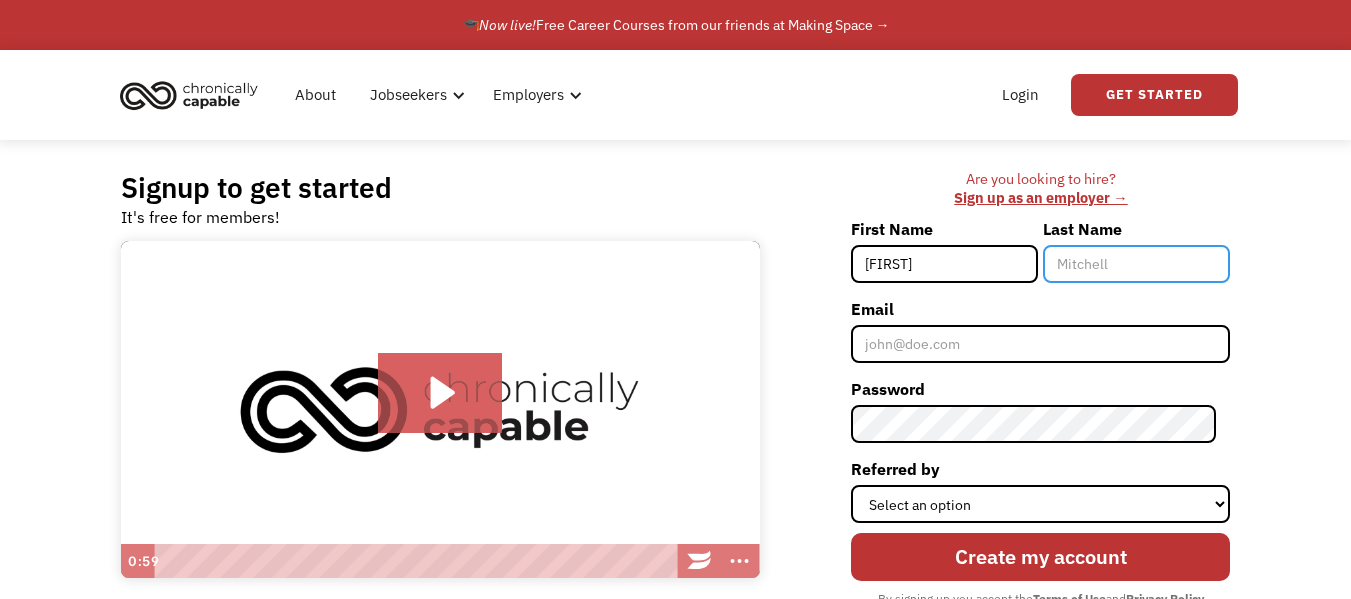 click on "Last Name" at bounding box center (1136, 264) 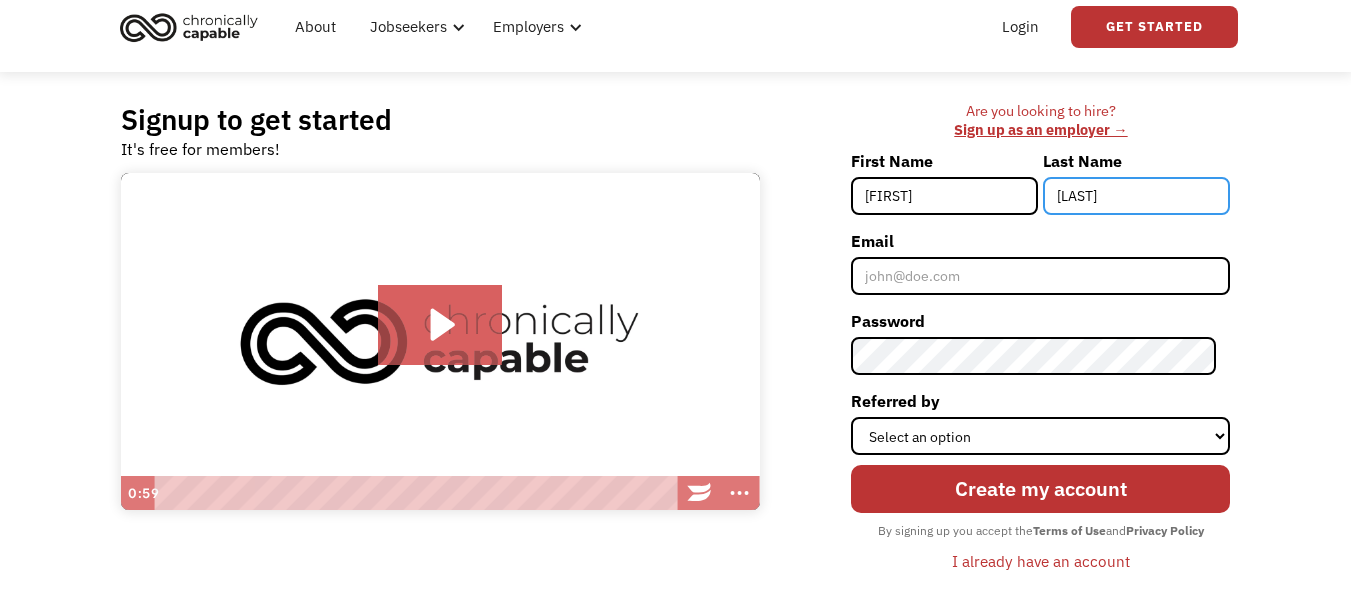 scroll, scrollTop: 100, scrollLeft: 0, axis: vertical 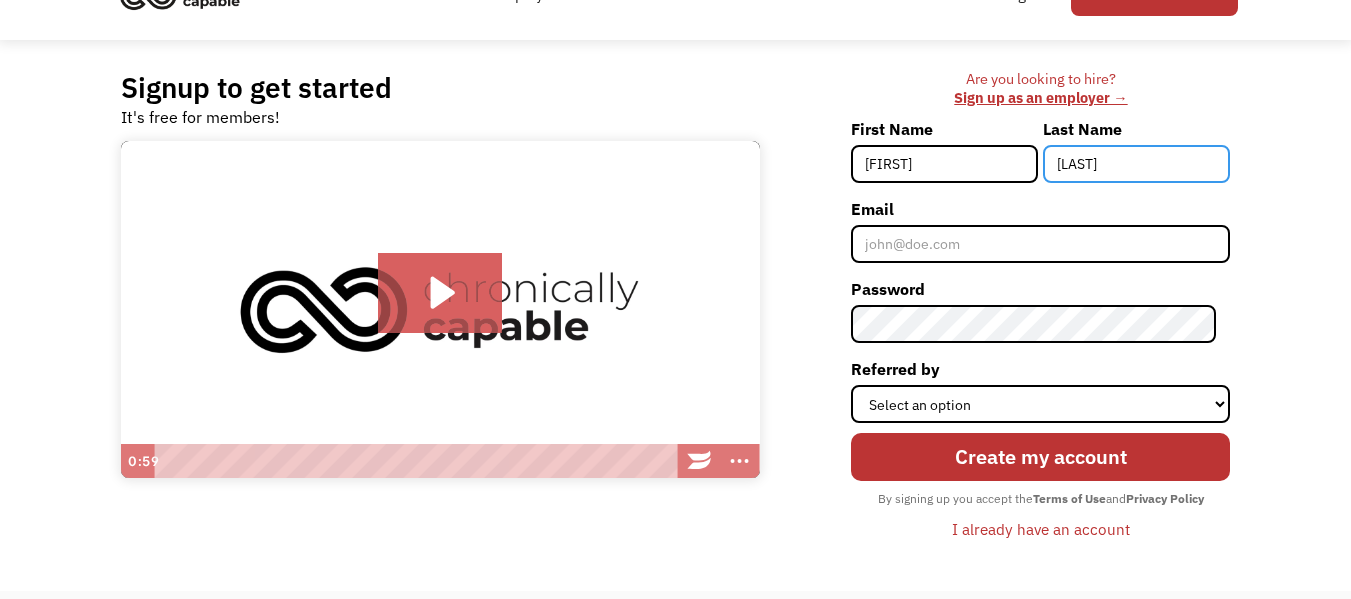 type on "Munaro" 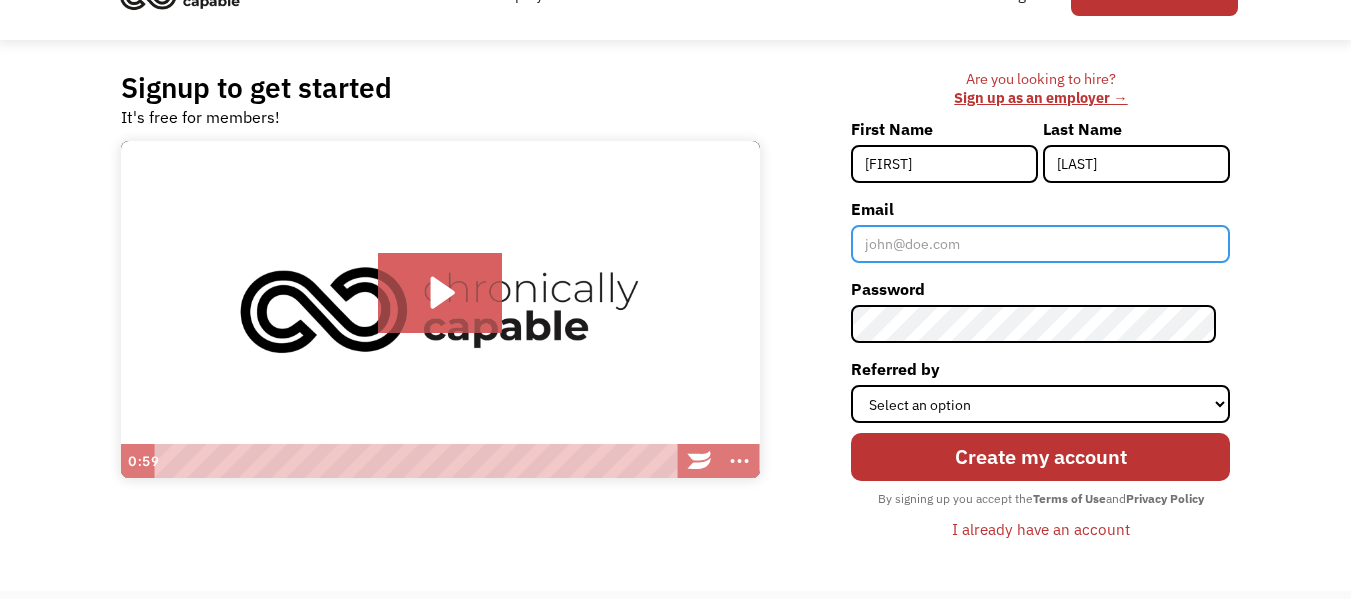 click on "Email" at bounding box center (1040, 244) 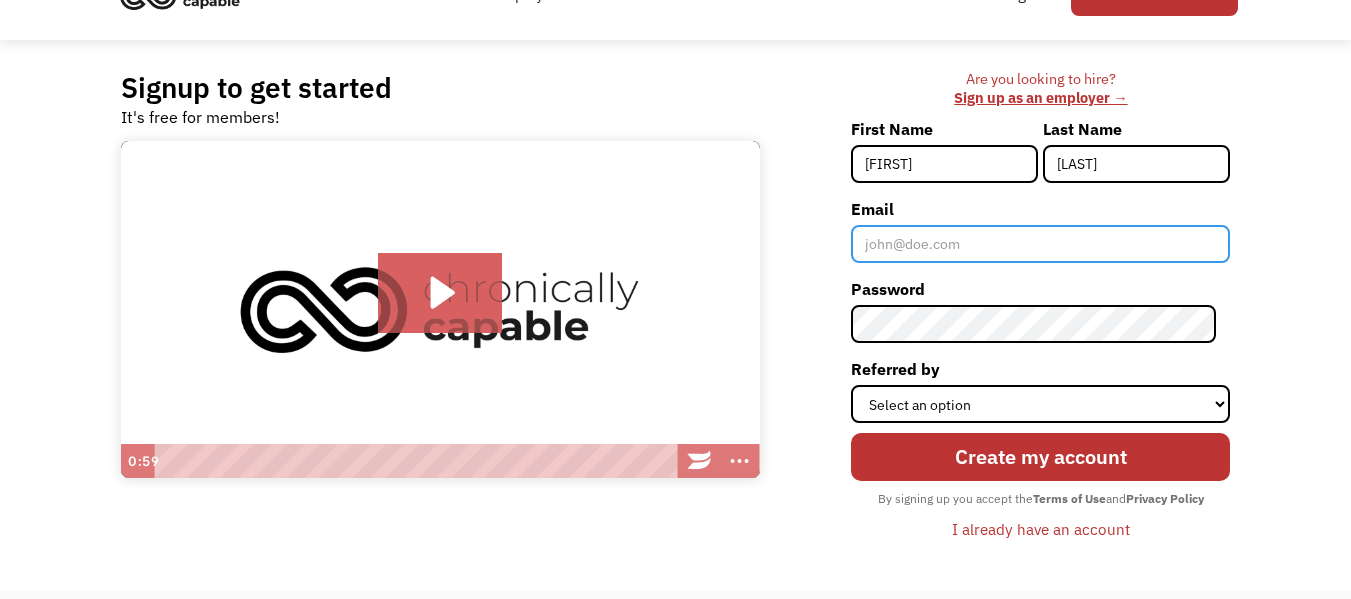 type on "munarofederico761@[EXAMPLE.COM]" 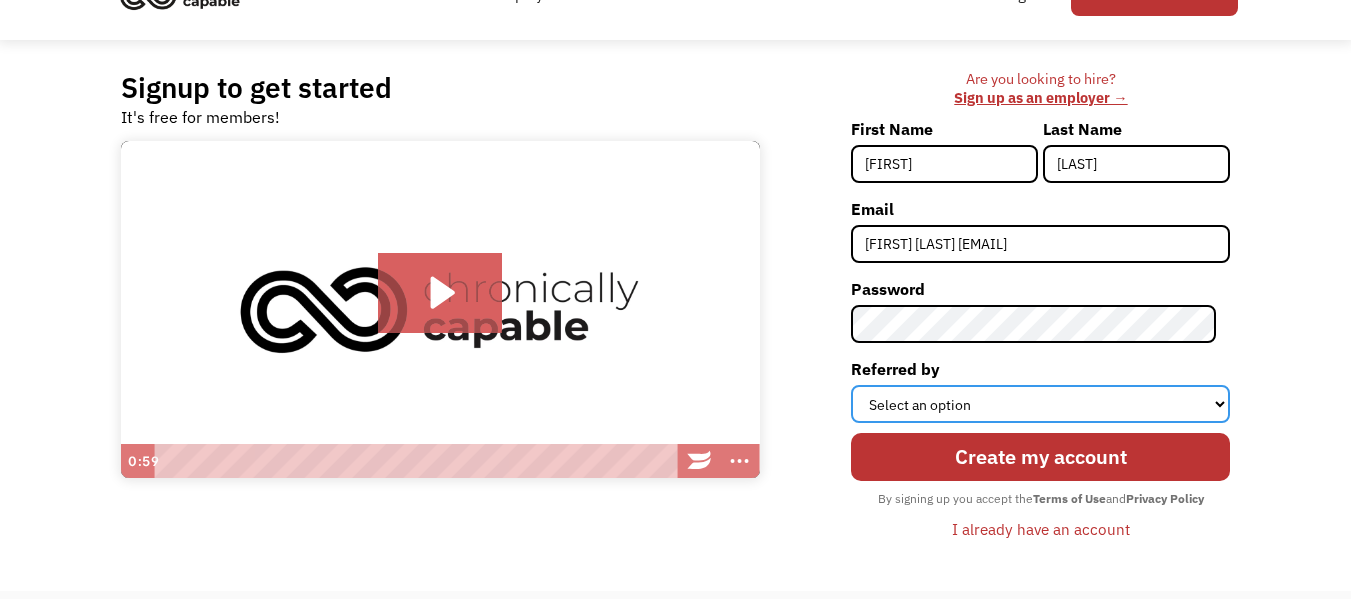 click on "Select an option Instagram Facebook Twitter Search Engine News Article Word of Mouth Employer Other" at bounding box center (1040, 404) 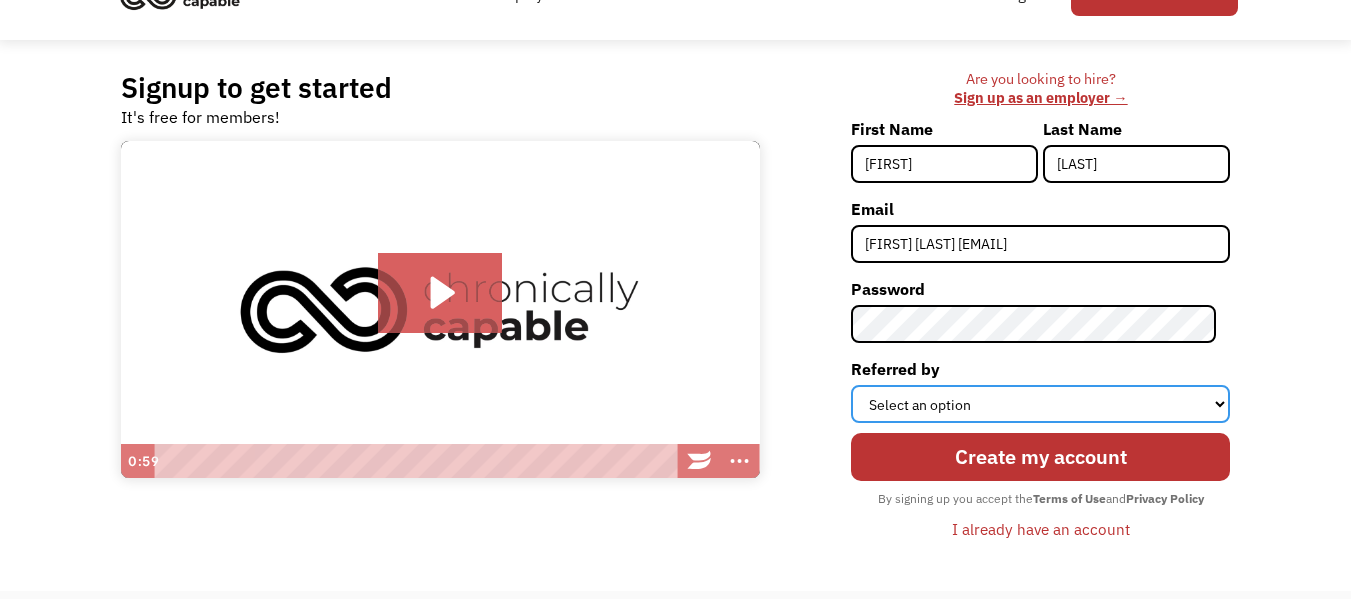 select on "Other" 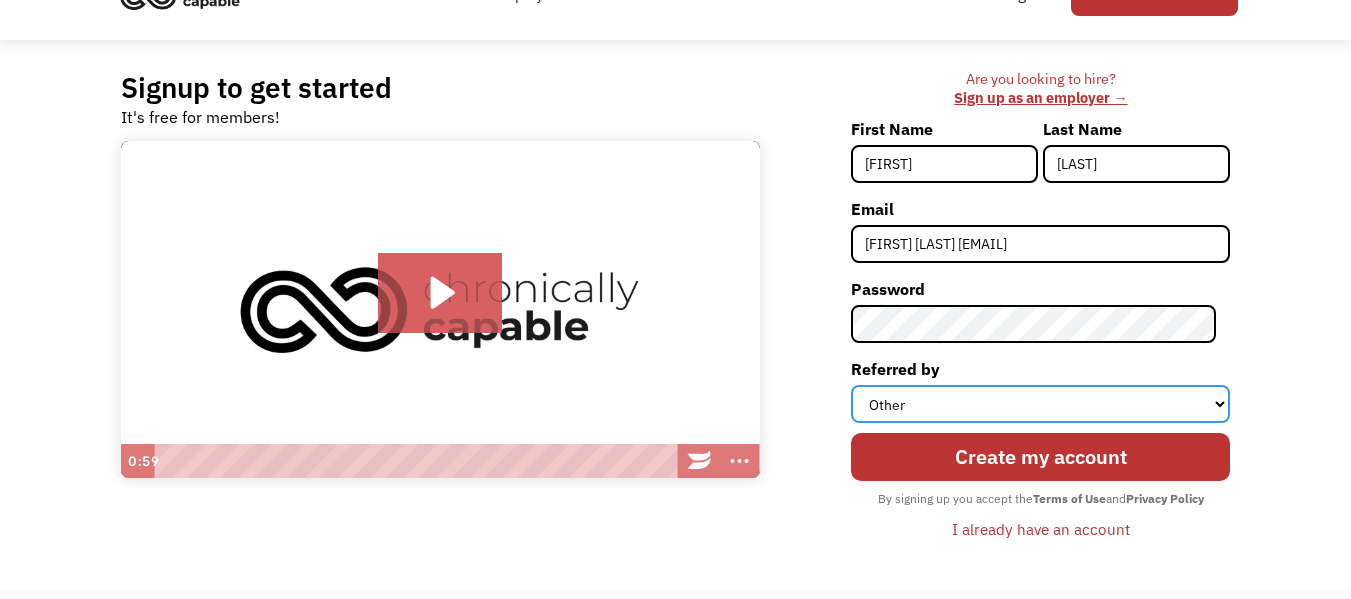click on "Select an option Instagram Facebook Twitter Search Engine News Article Word of Mouth Employer Other" at bounding box center [1040, 404] 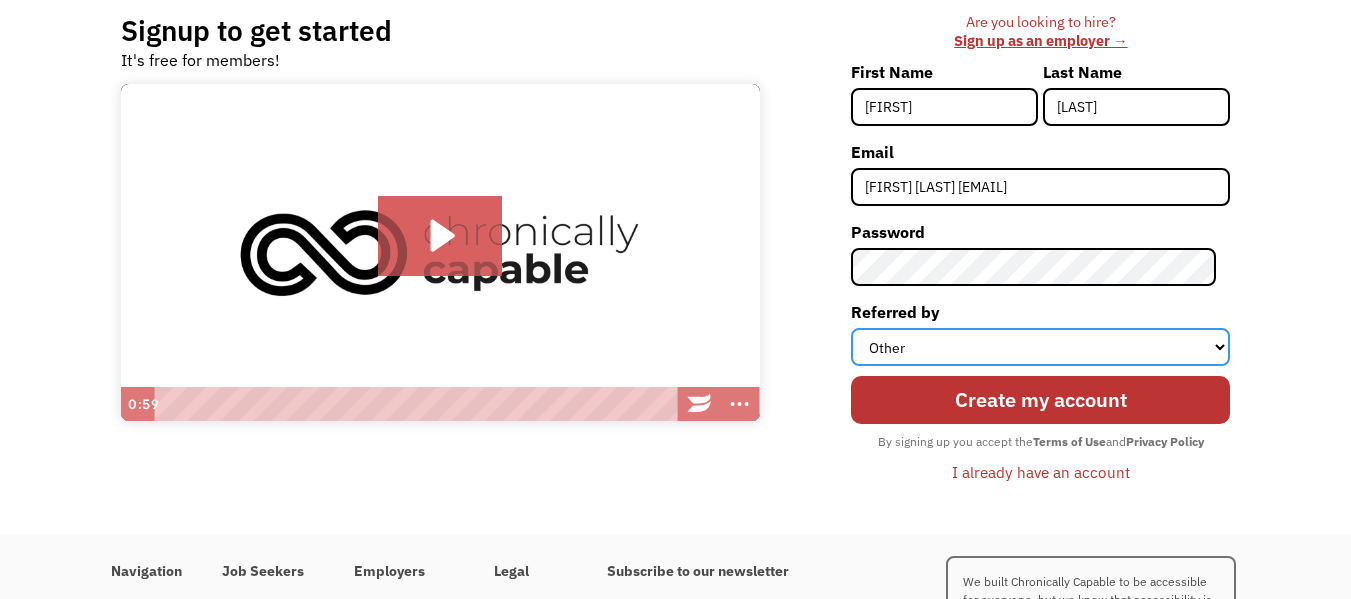 scroll, scrollTop: 200, scrollLeft: 0, axis: vertical 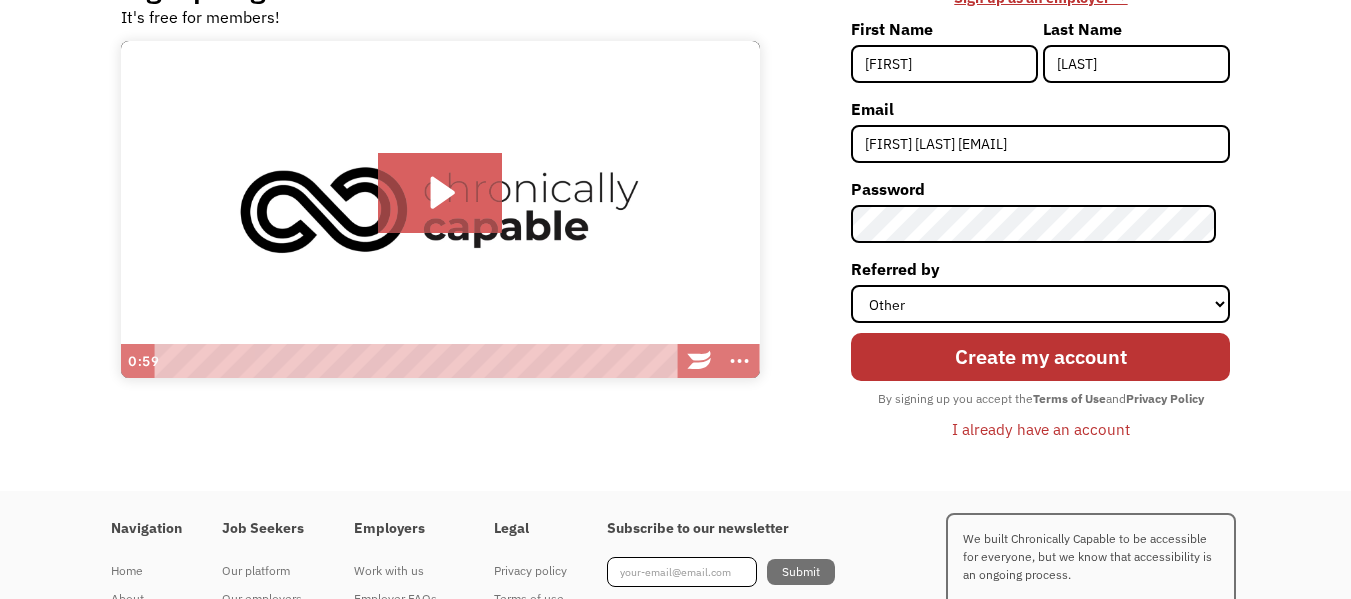 click on "Signup to get started It's free for members! Click for sound
@keyframes VOLUME_SMALL_WAVE_FLASH {
0% { opacity: 0; }
33% { opacity: 1; }
66% { opacity: 1; }
100% { opacity: 0; }
}
@keyframes VOLUME_LARGE_WAVE_FLASH {
0% { opacity: 0; }
33% { opacity: 1; }
66% { opacity: 1; }
100% { opacity: 0; }
}
.volume__small-wave {
animation: VOLUME_SMALL_WAVE_FLASH 2s infinite;
opacity: 0;
}
.volume__large-wave {
animation: VOLUME_LARGE_WAVE_FLASH 2s infinite .3s;
opacity: 0;
}
0:59 Are you looking to hire?  ‍ Sign up as an employer → First Name Lara Last Name Munaro Email munarofederico761@gmai.com Password Referred by Select an option Instagram Facebook Twitter Search Engine News Article Word of Mouth Employer Other Create my account By signing up you accept the  Terms of Use  and  Privacy Policy I already have an account Thank you! Your submission has been received! Oops! Something went wrong while submitting the form." at bounding box center (675, 215) 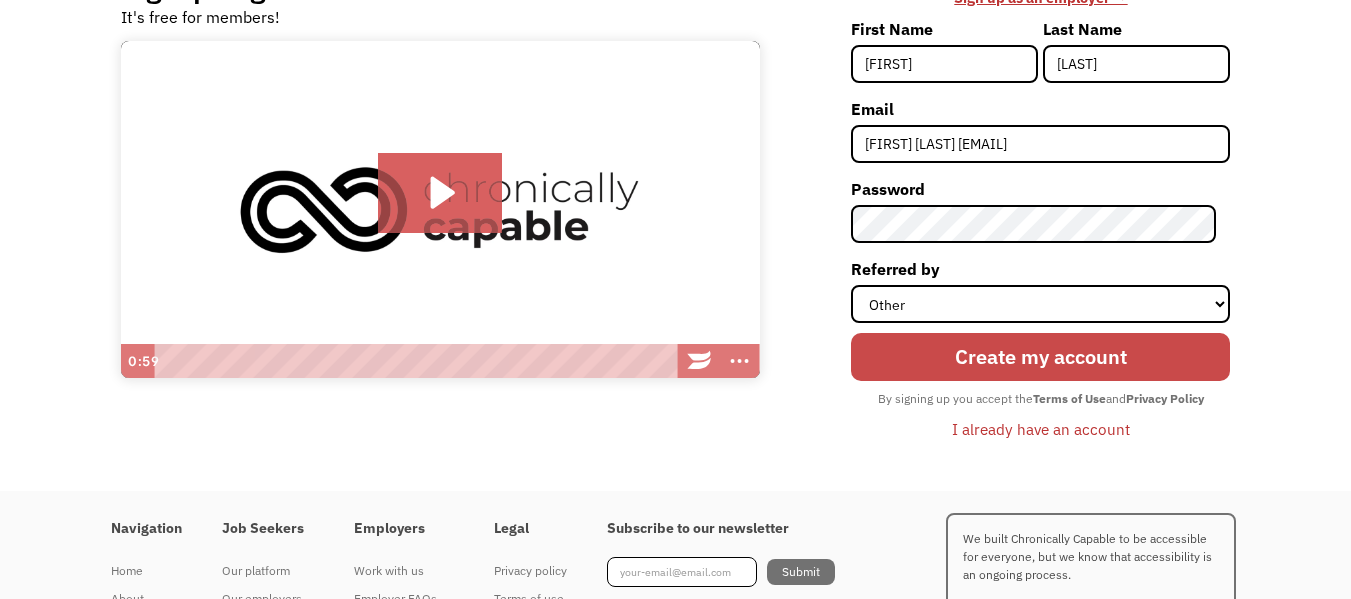 click on "Create my account" at bounding box center [1040, 357] 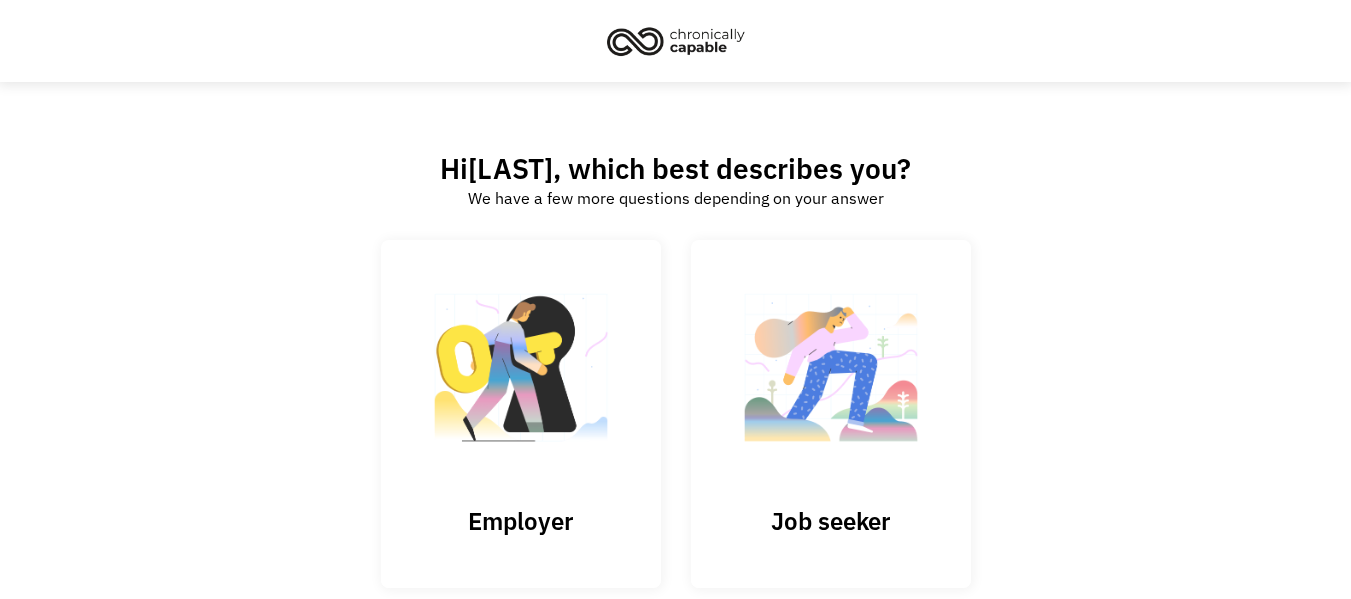 scroll, scrollTop: 0, scrollLeft: 0, axis: both 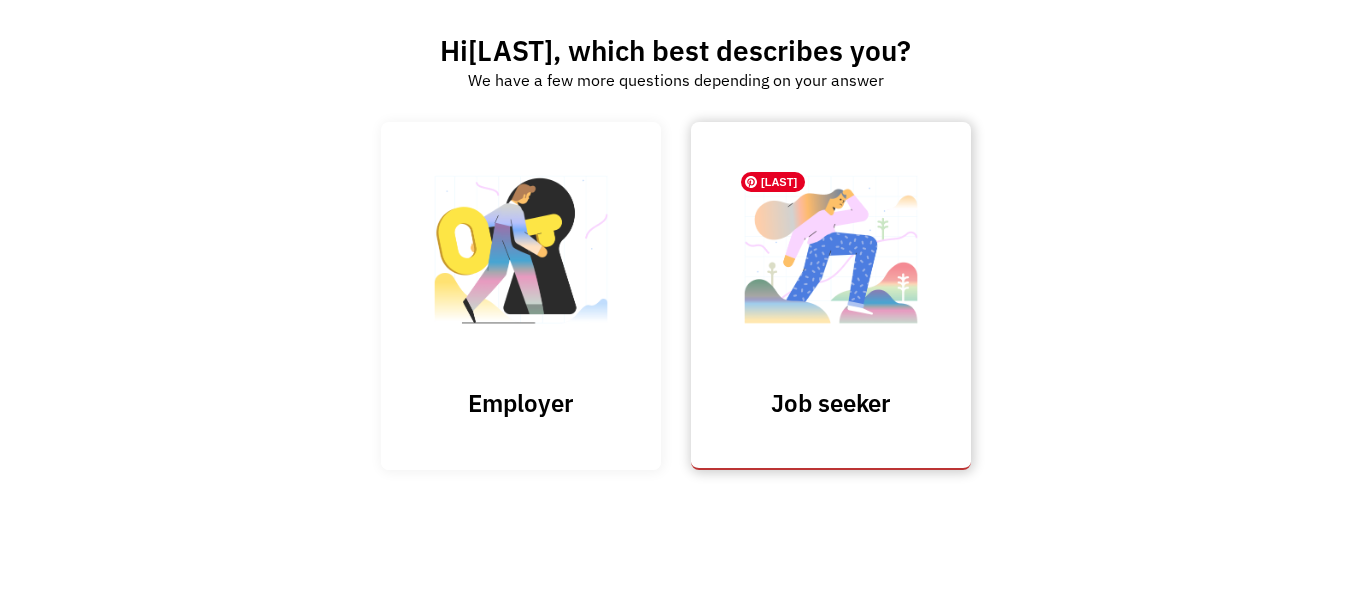 click at bounding box center [831, 259] 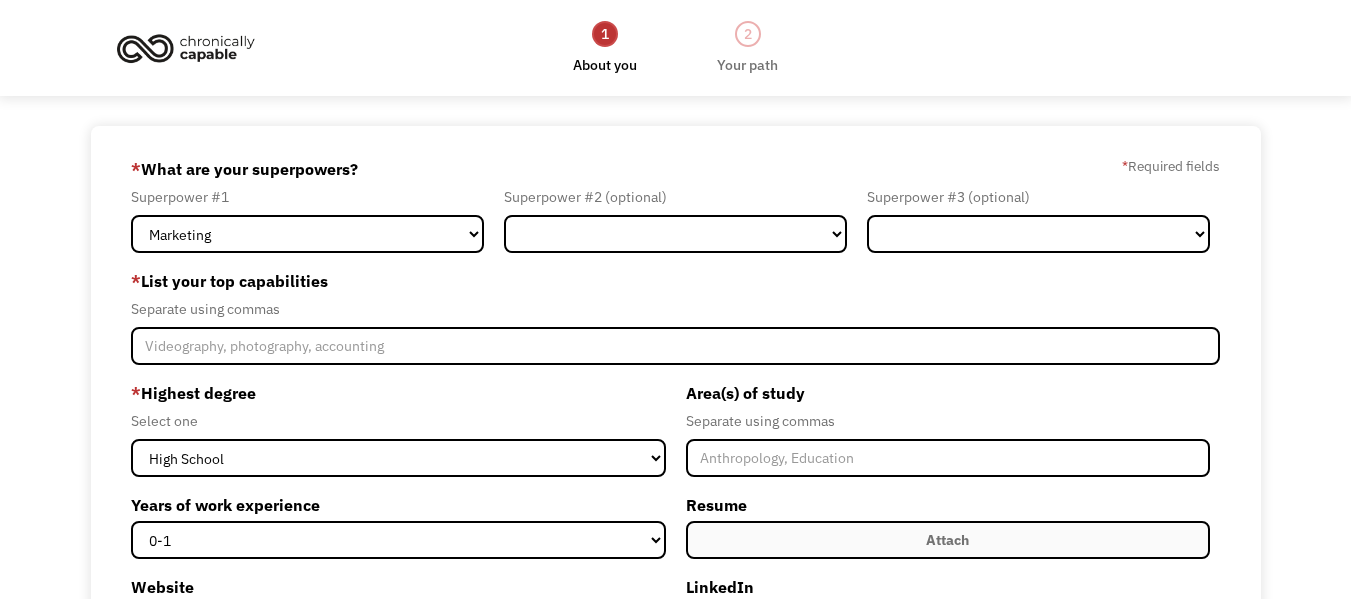 scroll, scrollTop: 0, scrollLeft: 0, axis: both 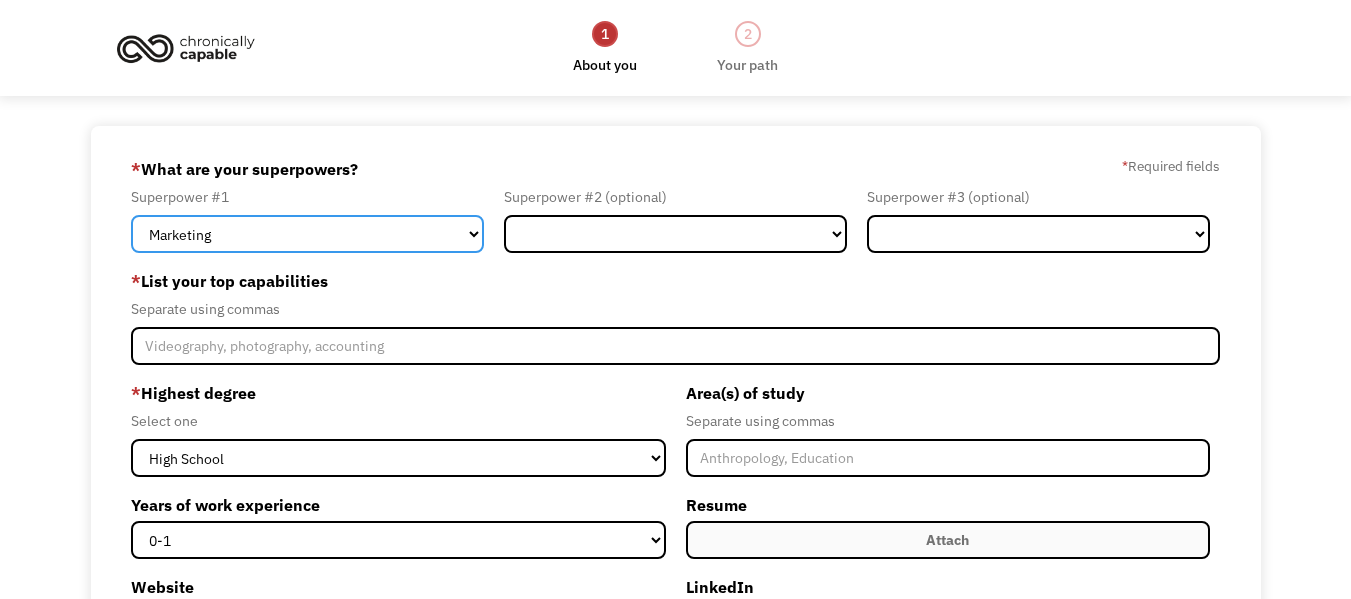 click on "Marketing Human Resources Finance Technology Operations Sales Industrial & Manufacturing Administration Legal Communications & Public Relations Customer Service Design Healthcare Science & Education Engineering & Construction Other" at bounding box center (307, 234) 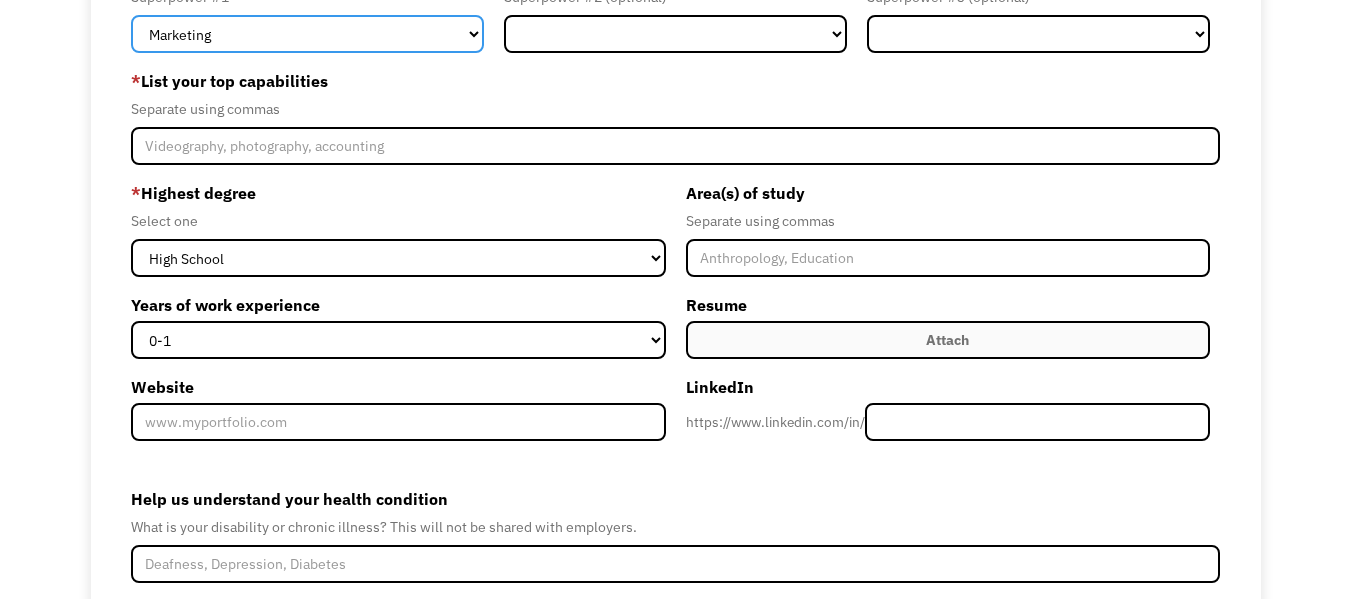 click on "Marketing Human Resources Finance Technology Operations Sales Industrial & Manufacturing Administration Legal Communications & Public Relations Customer Service Design Healthcare Science & Education Engineering & Construction Other" at bounding box center (307, 34) 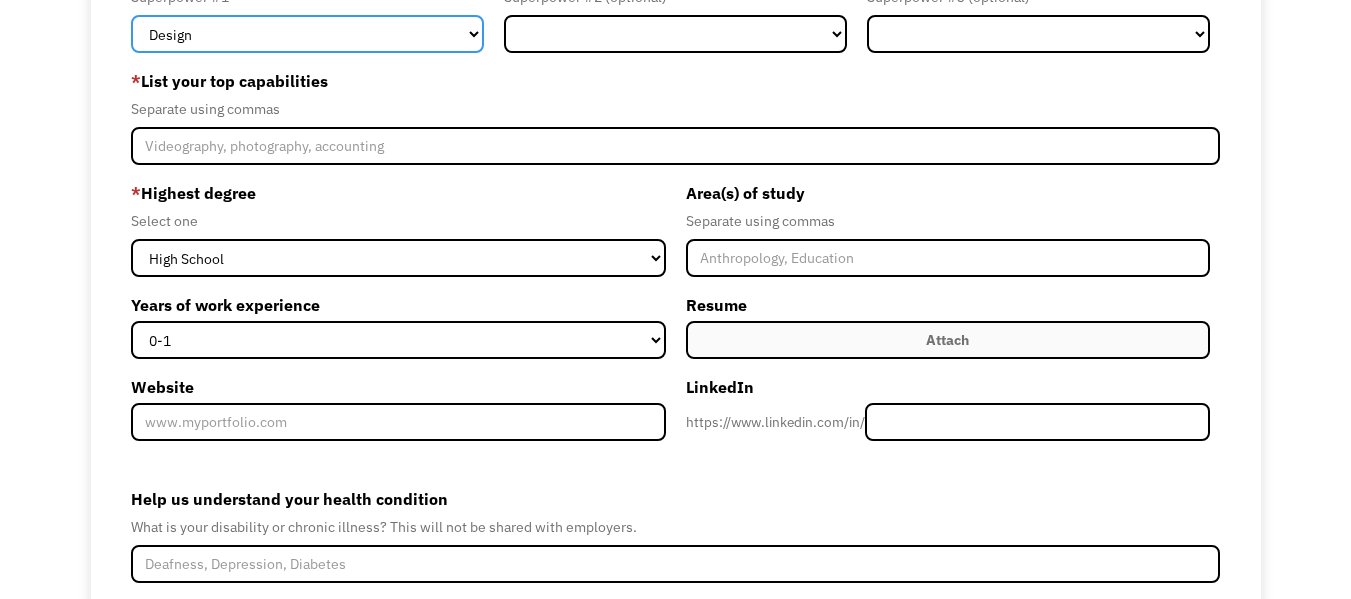 scroll, scrollTop: 0, scrollLeft: 0, axis: both 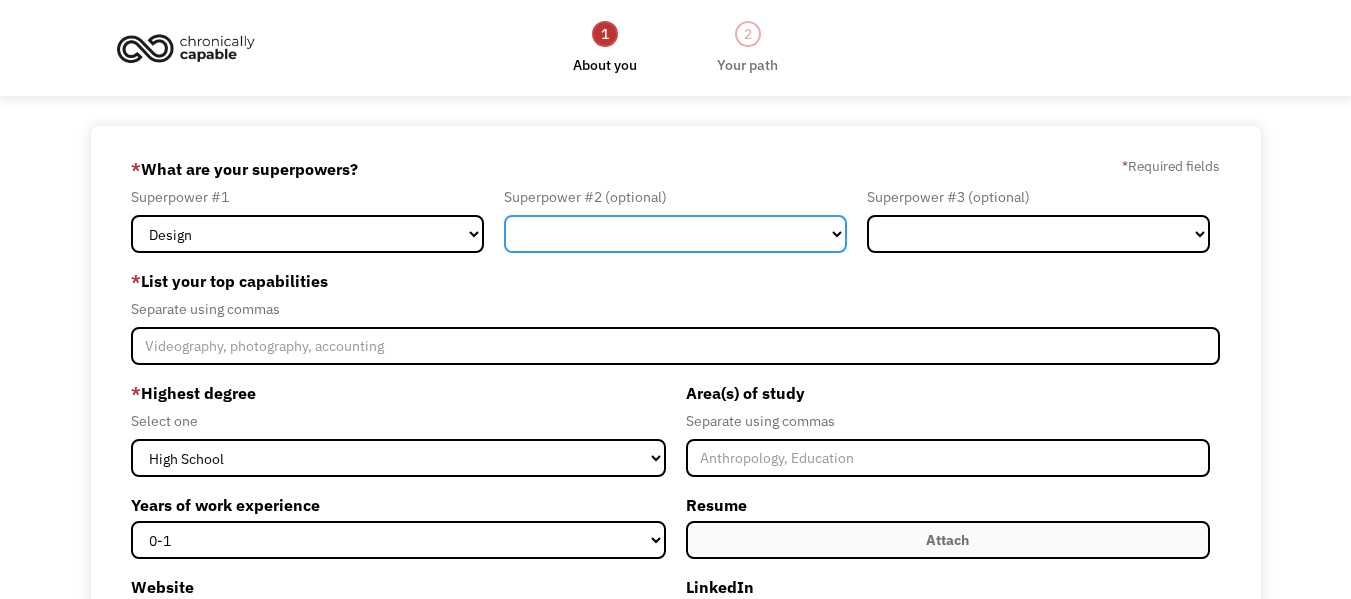 click on "Marketing Human Resources Finance Technology Operations Sales Industrial & Manufacturing Administration Legal Communications & Public Relations Customer Service Design Healthcare Science & Education Engineering & Construction Other" at bounding box center (675, 234) 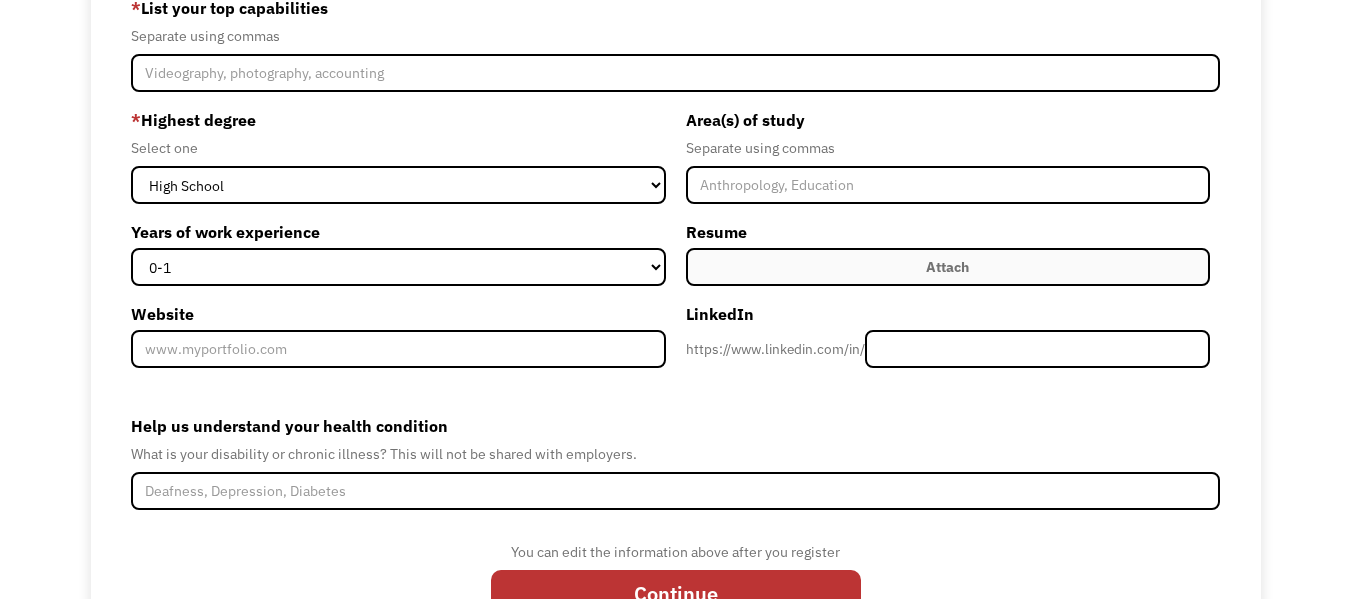 scroll, scrollTop: 160, scrollLeft: 0, axis: vertical 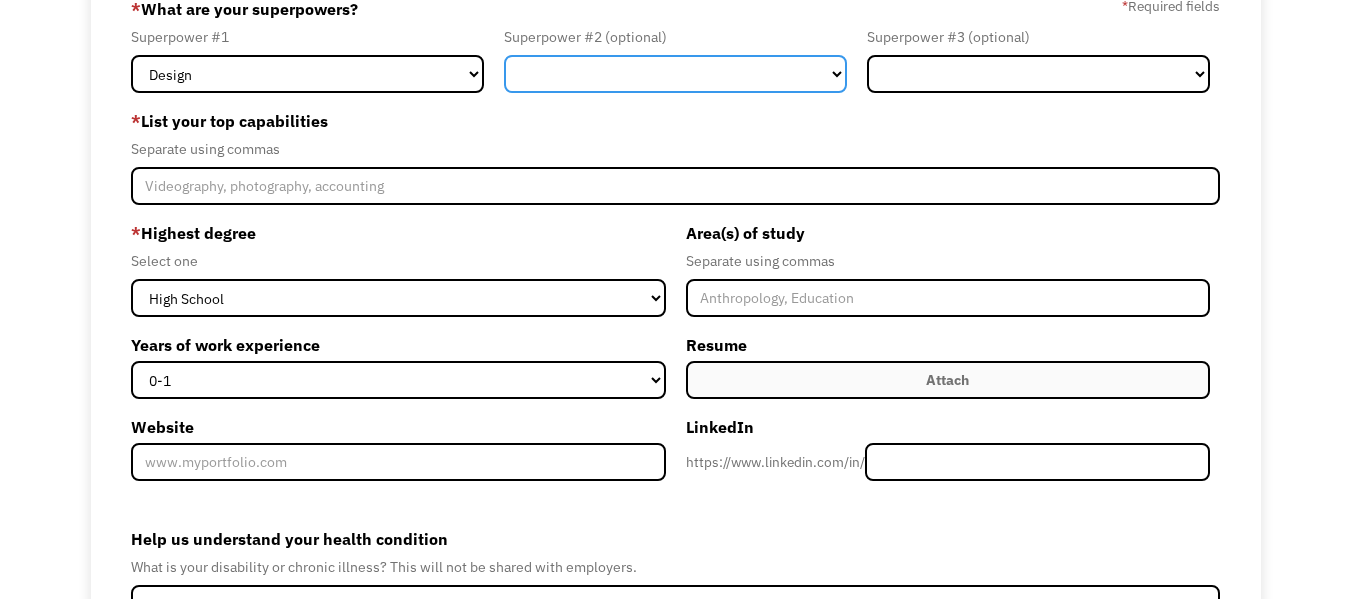 click on "Marketing Human Resources Finance Technology Operations Sales Industrial & Manufacturing Administration Legal Communications & Public Relations Customer Service Design Healthcare Science & Education Engineering & Construction Other" at bounding box center [675, 74] 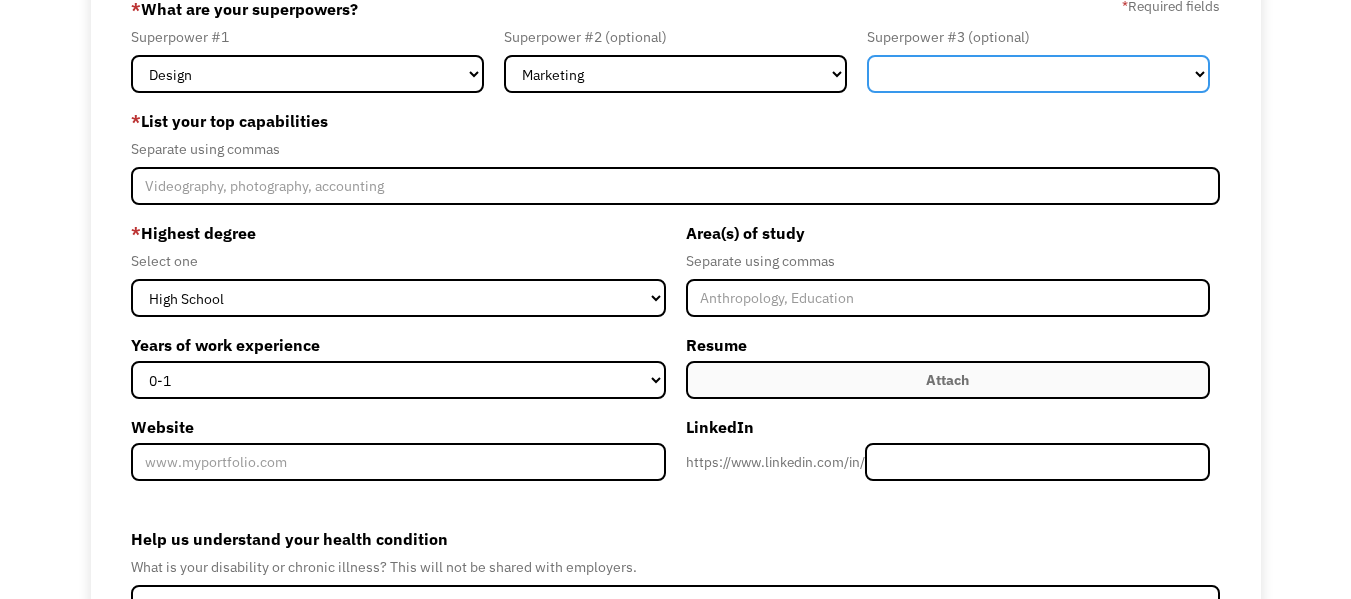 click on "Marketing Human Resources Finance Technology Operations Sales Industrial & Manufacturing Administration Legal Communications & Public Relations Customer Service Design Healthcare Science & Education Engineering & Construction Other" at bounding box center [1038, 74] 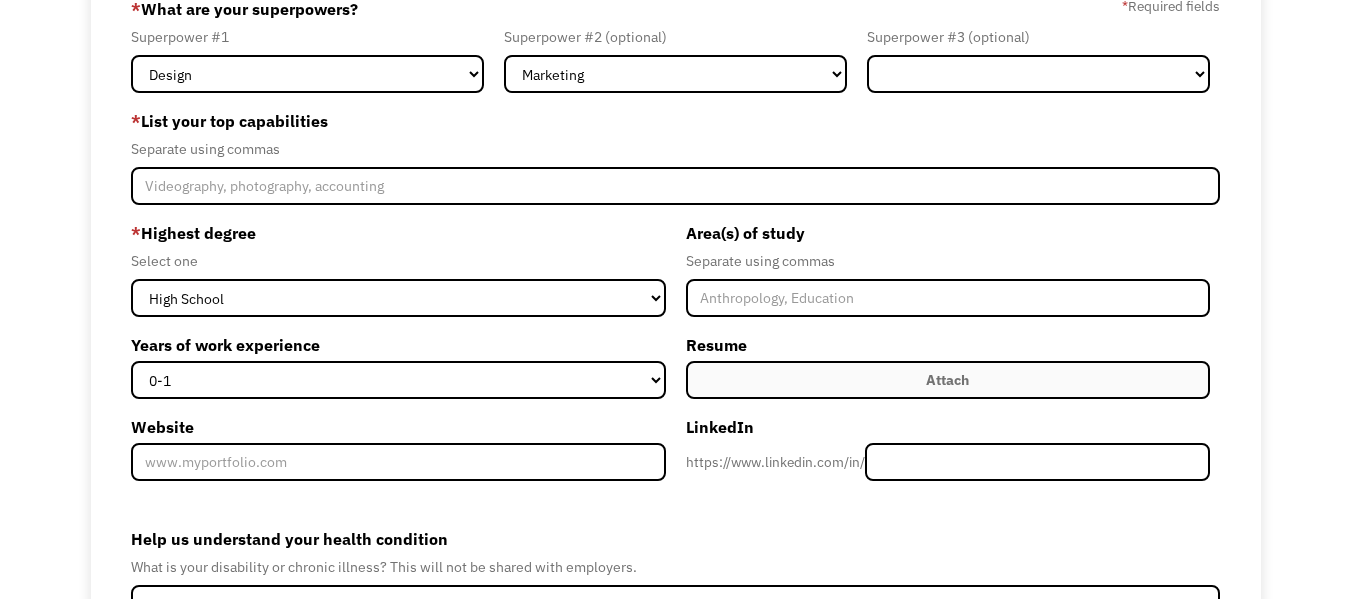 click on "* List your top capabilities" at bounding box center (675, 121) 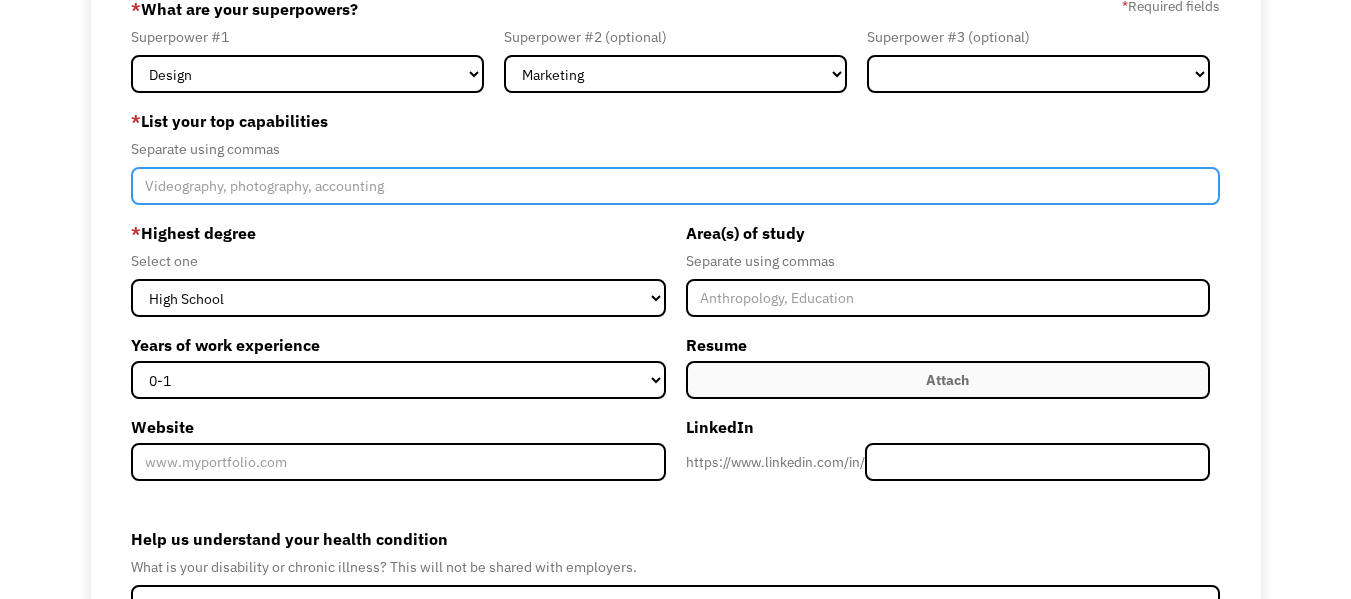click at bounding box center (675, 186) 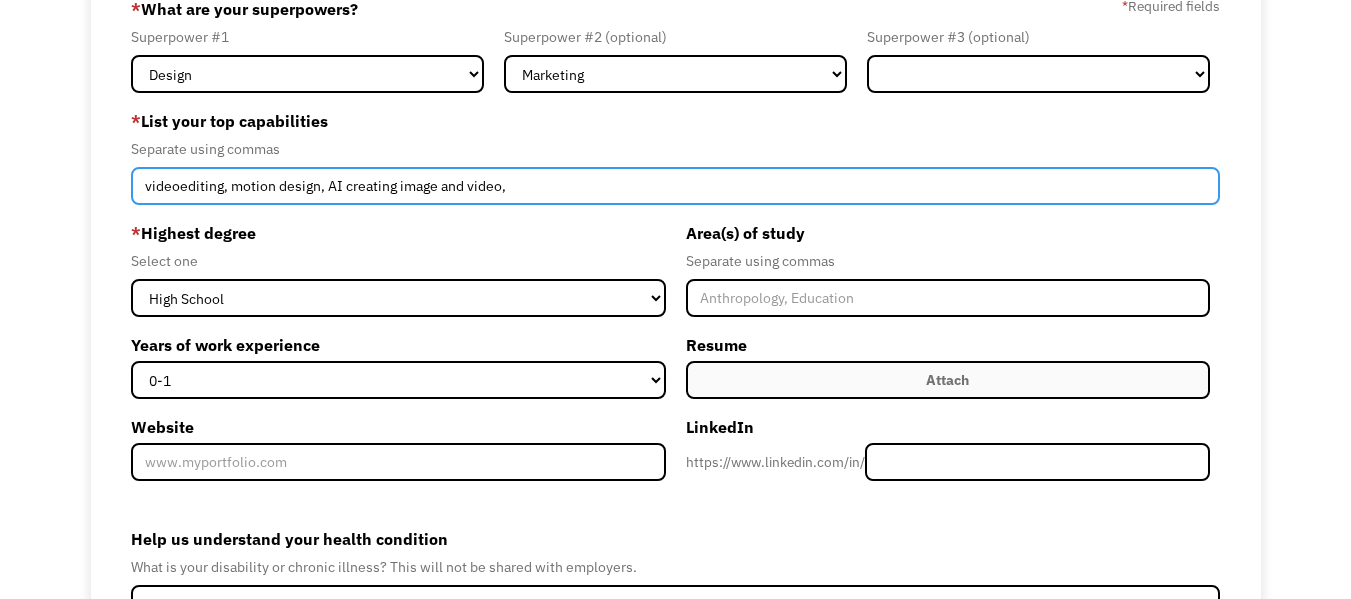 type on "videoediting, motion design, AI creating image and video," 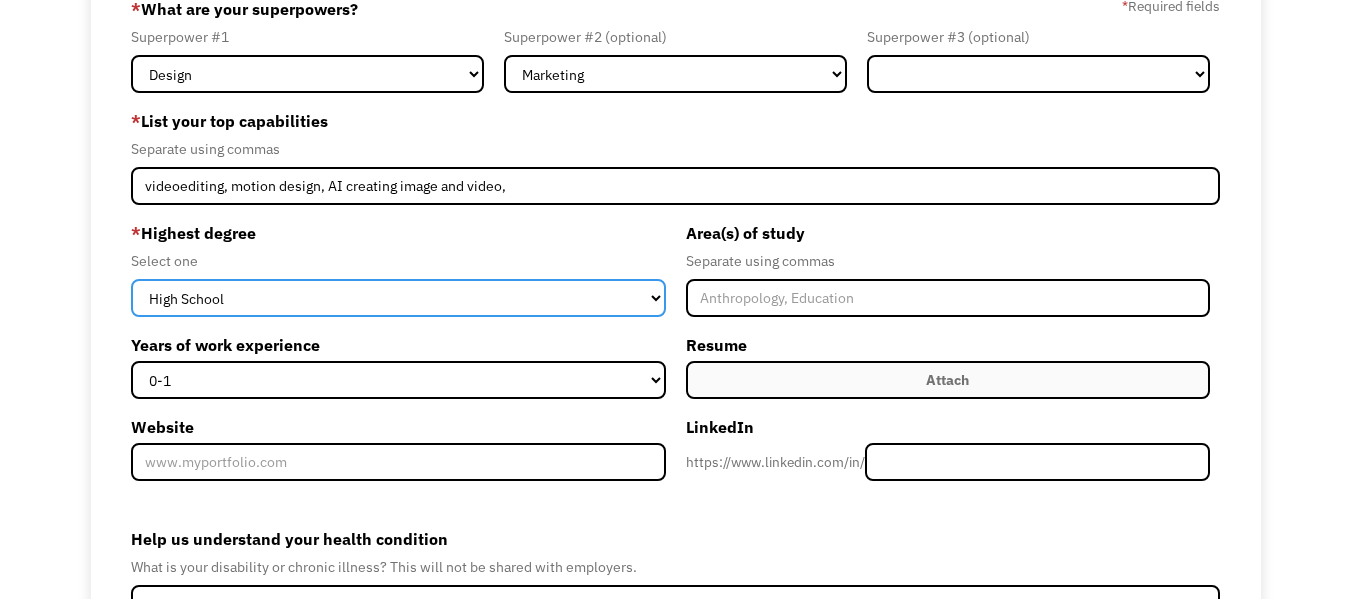 click on "High School Associates Bachelors Master's PhD" at bounding box center (398, 298) 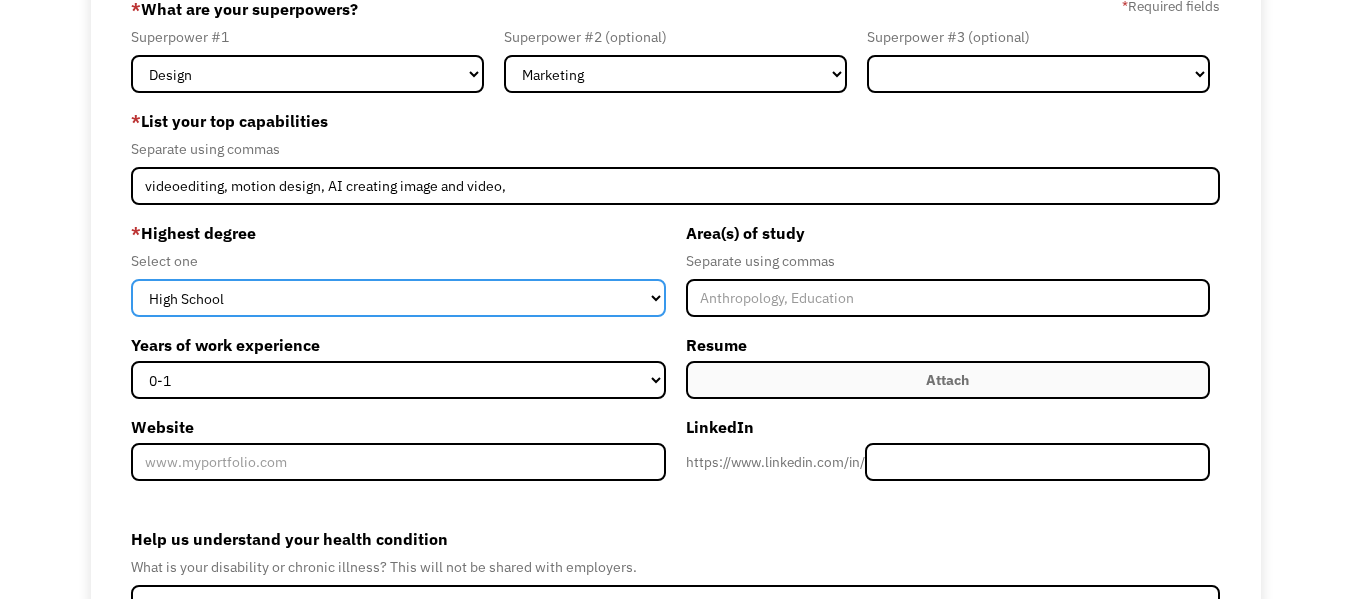 select on "bachelors" 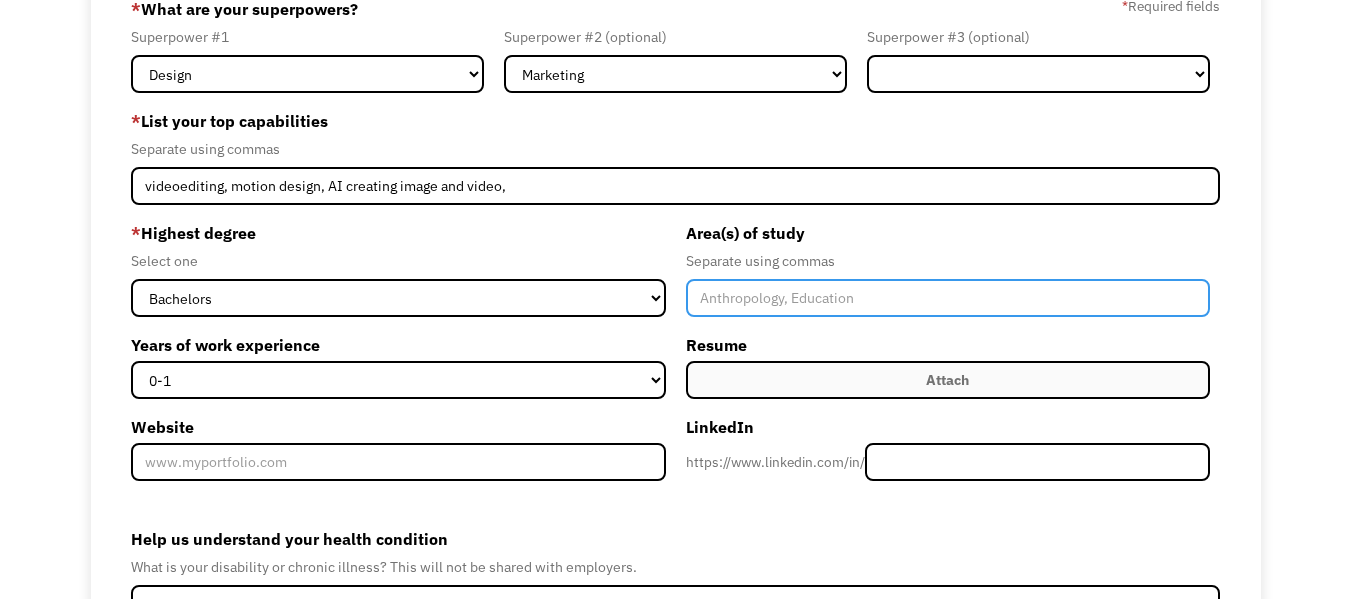 click at bounding box center (948, 298) 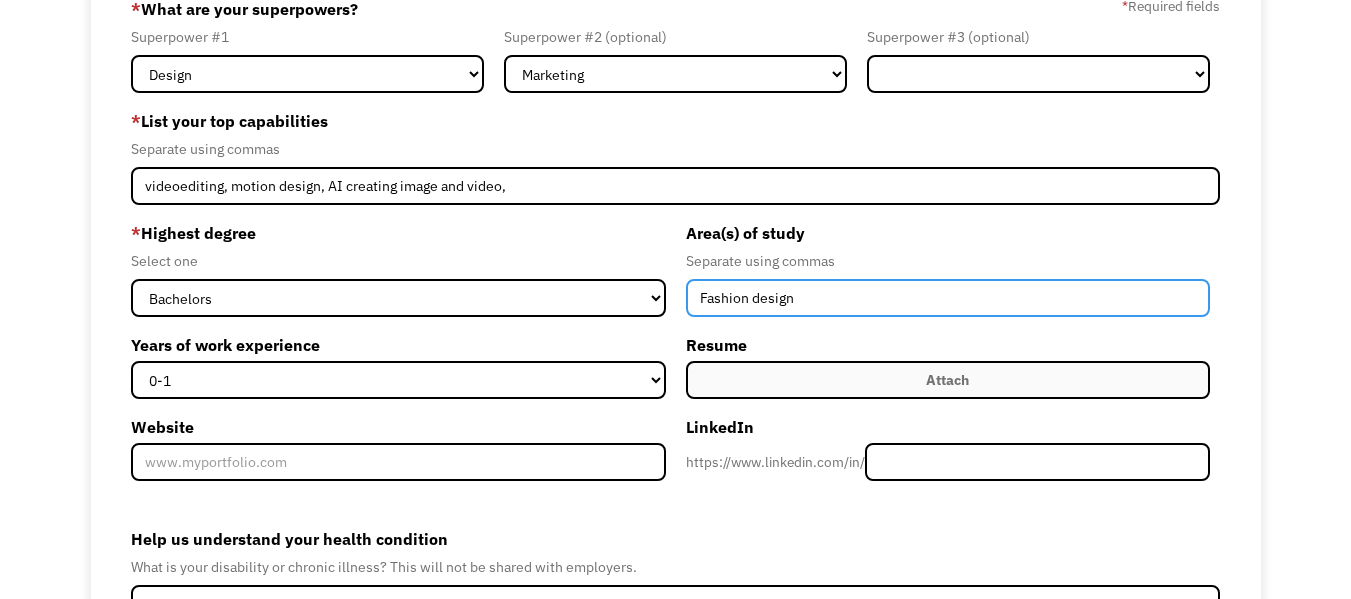type on "Fashion design" 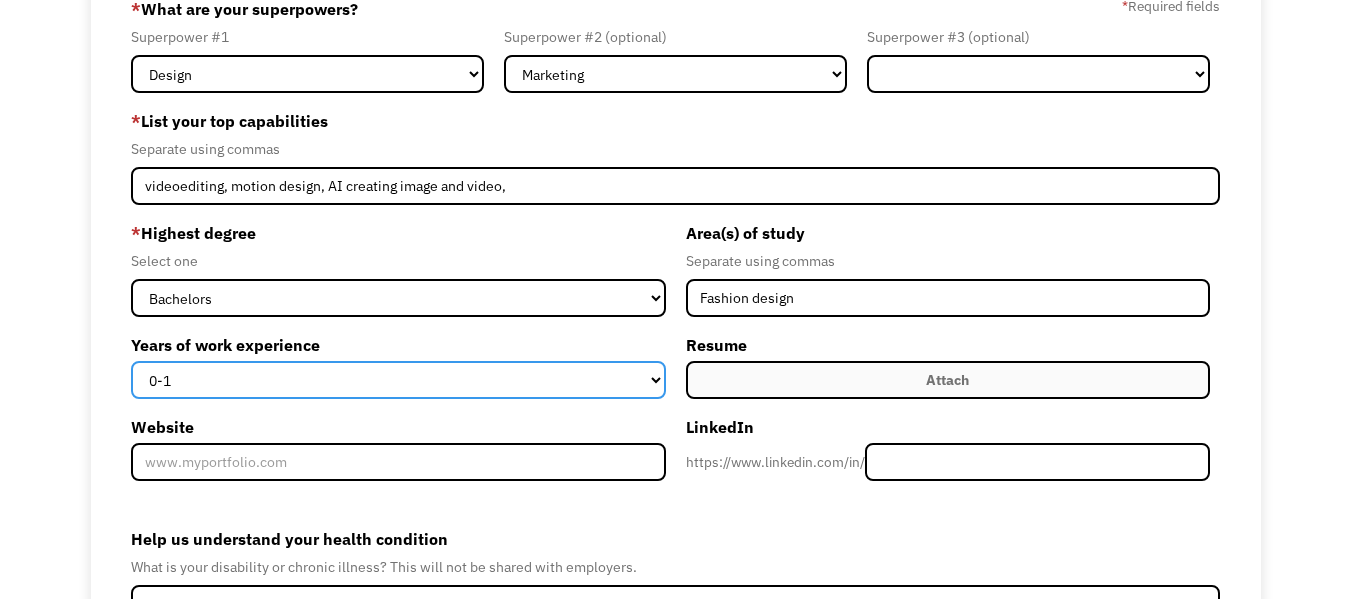 click on "0-1 2-4 5-10 11-15 15+" at bounding box center [398, 380] 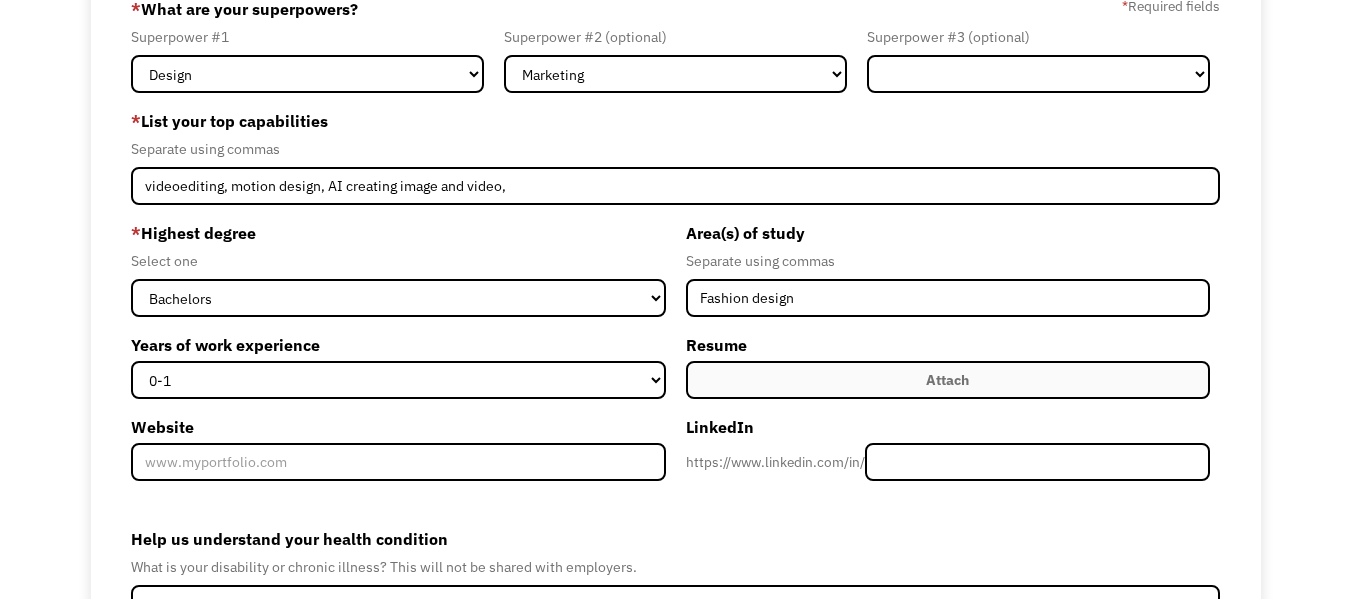 click on "Attach" at bounding box center [948, 380] 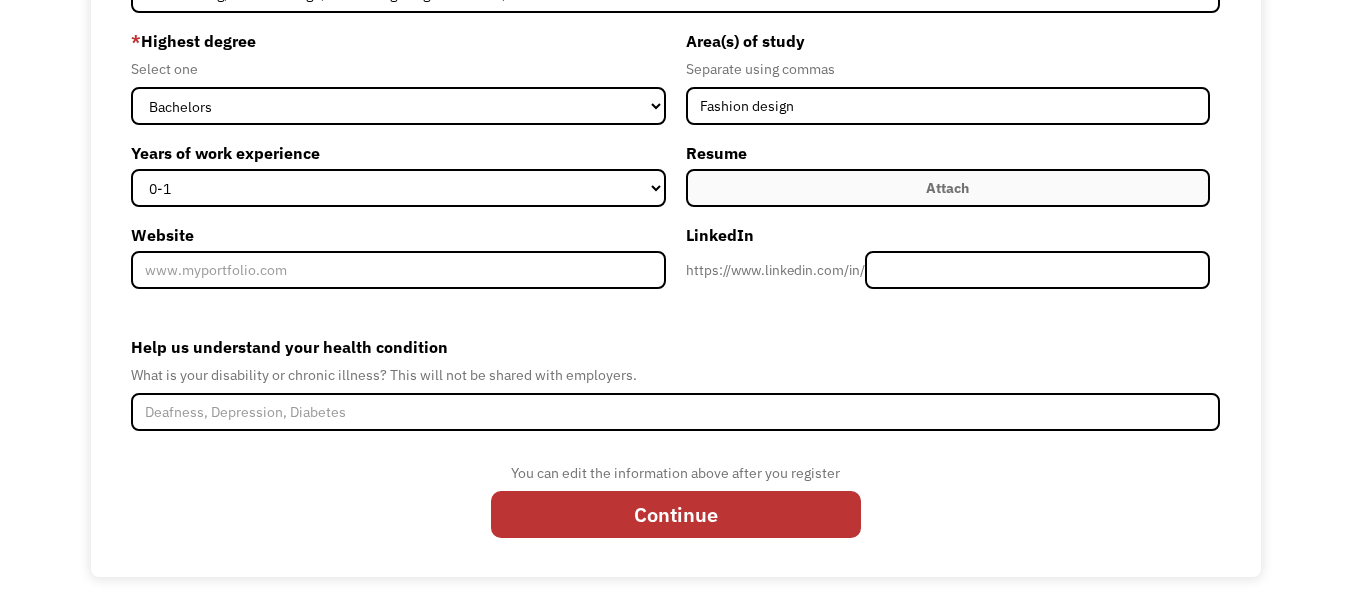 scroll, scrollTop: 360, scrollLeft: 0, axis: vertical 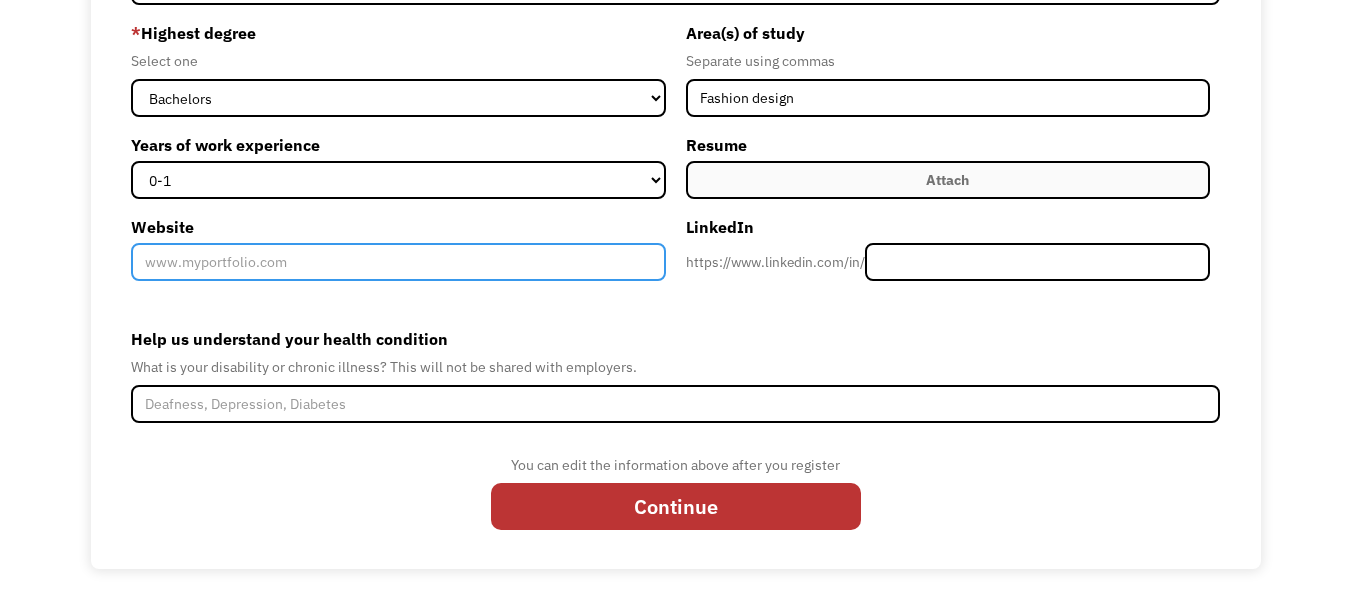click on "Website" at bounding box center [398, 262] 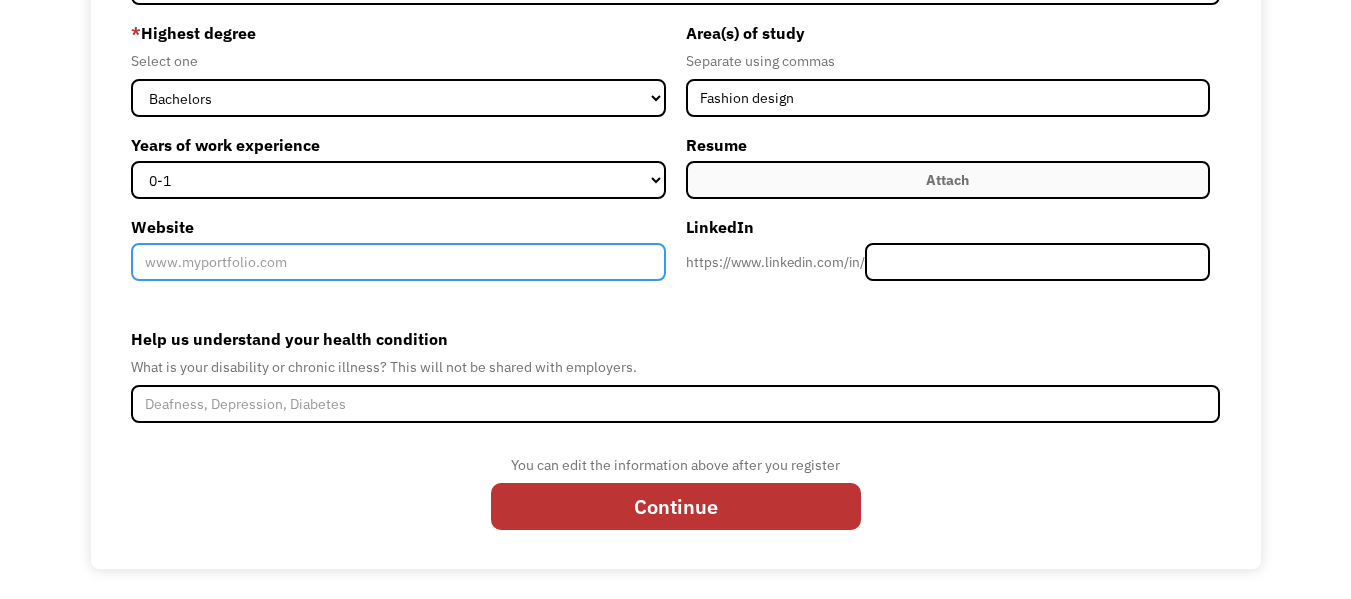 paste on "https://linktr.ee/munarolara994" 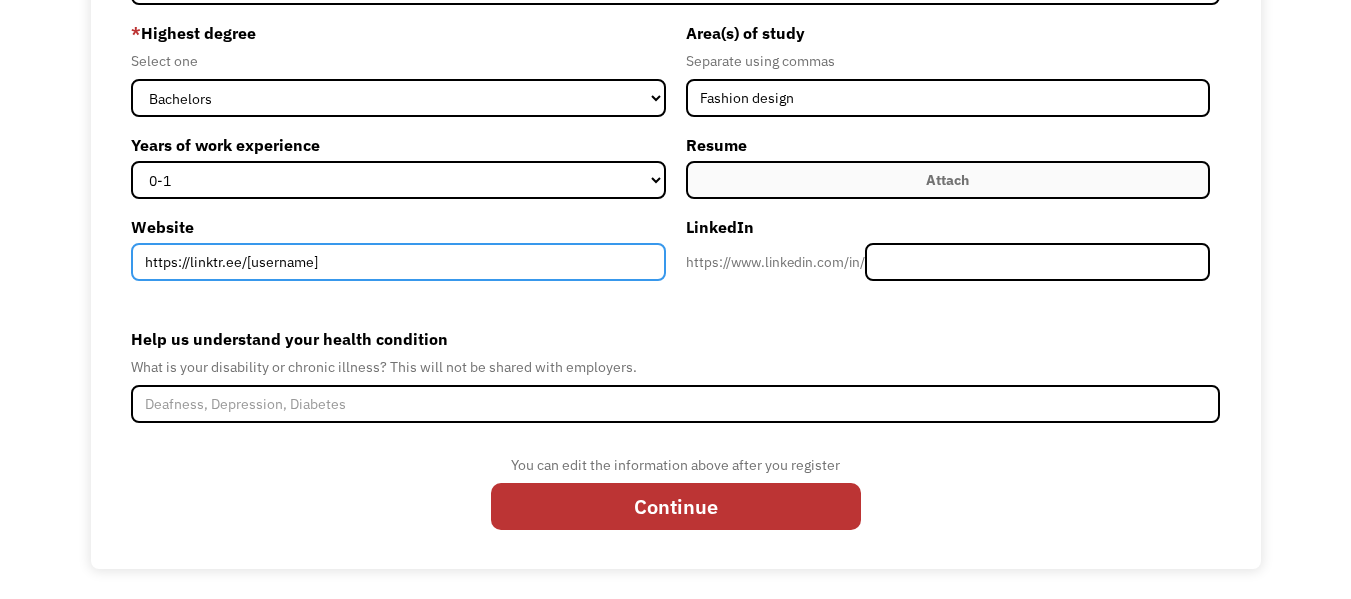 type on "https://linktr.ee/munarolara994" 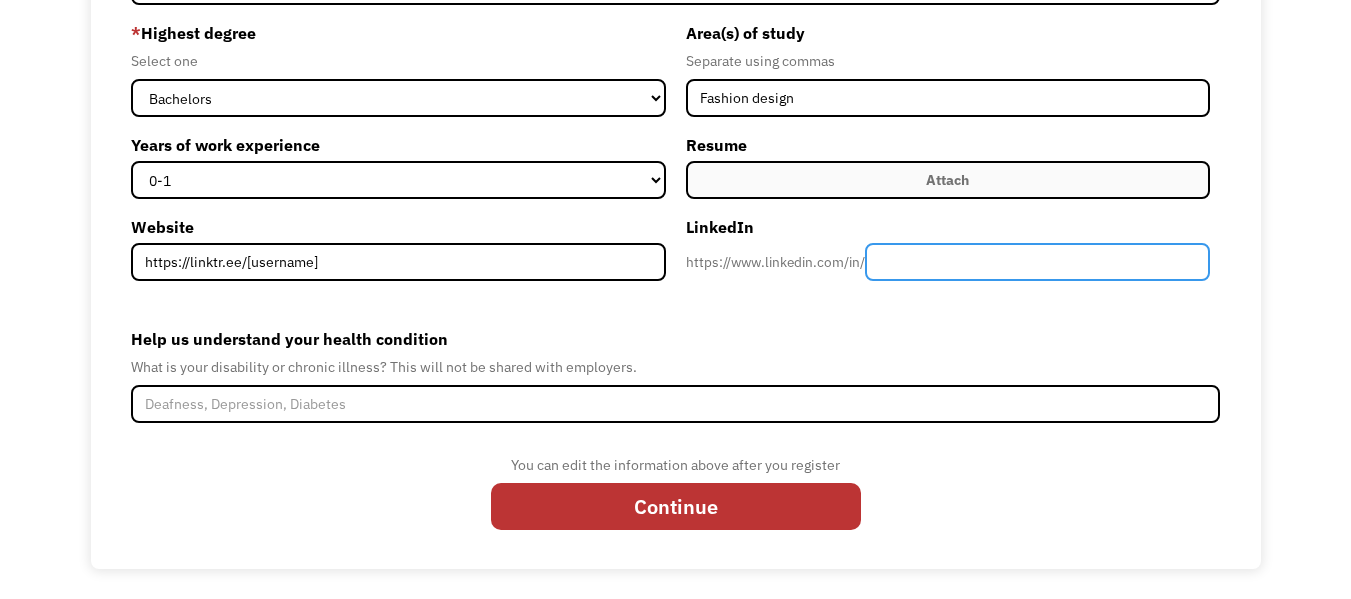 click at bounding box center [1037, 262] 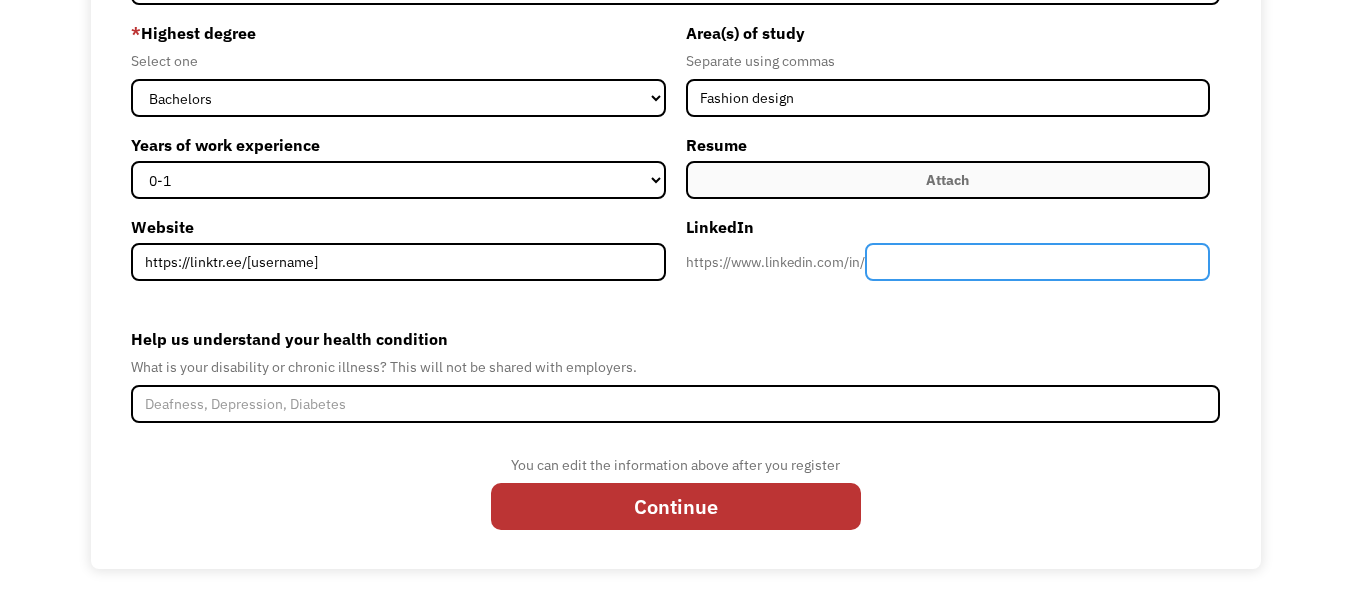 paste on "https://www.linkedin.com/in/lara-munaro-317854169/" 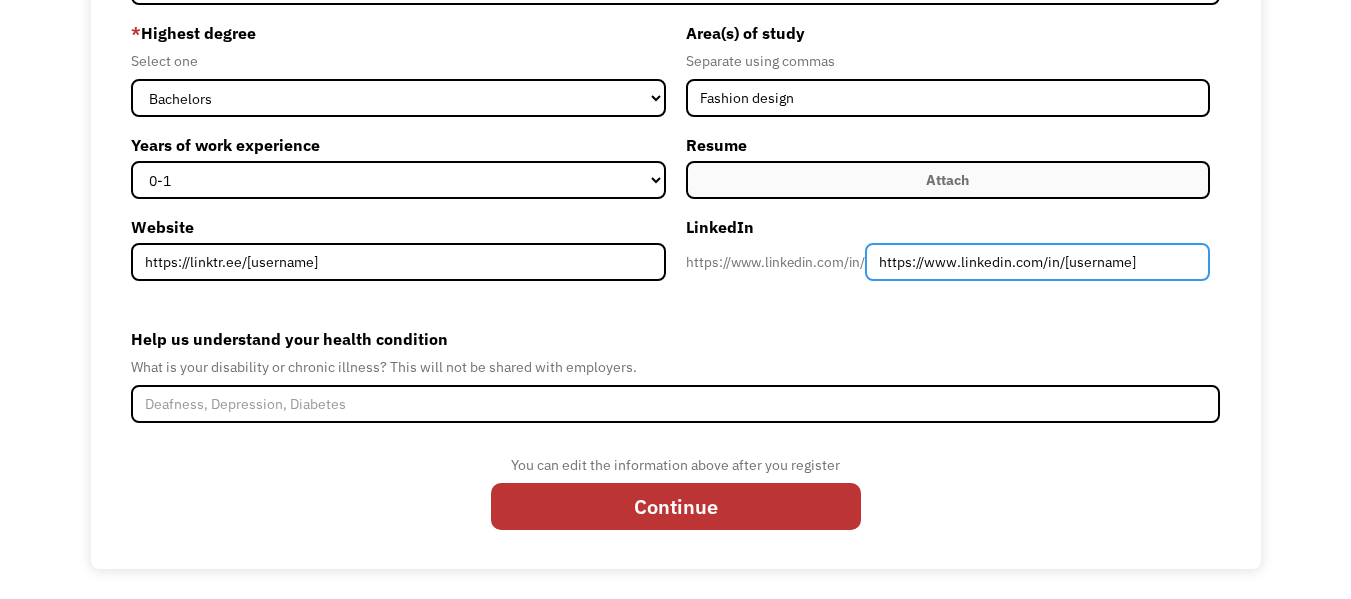 scroll, scrollTop: 0, scrollLeft: 31, axis: horizontal 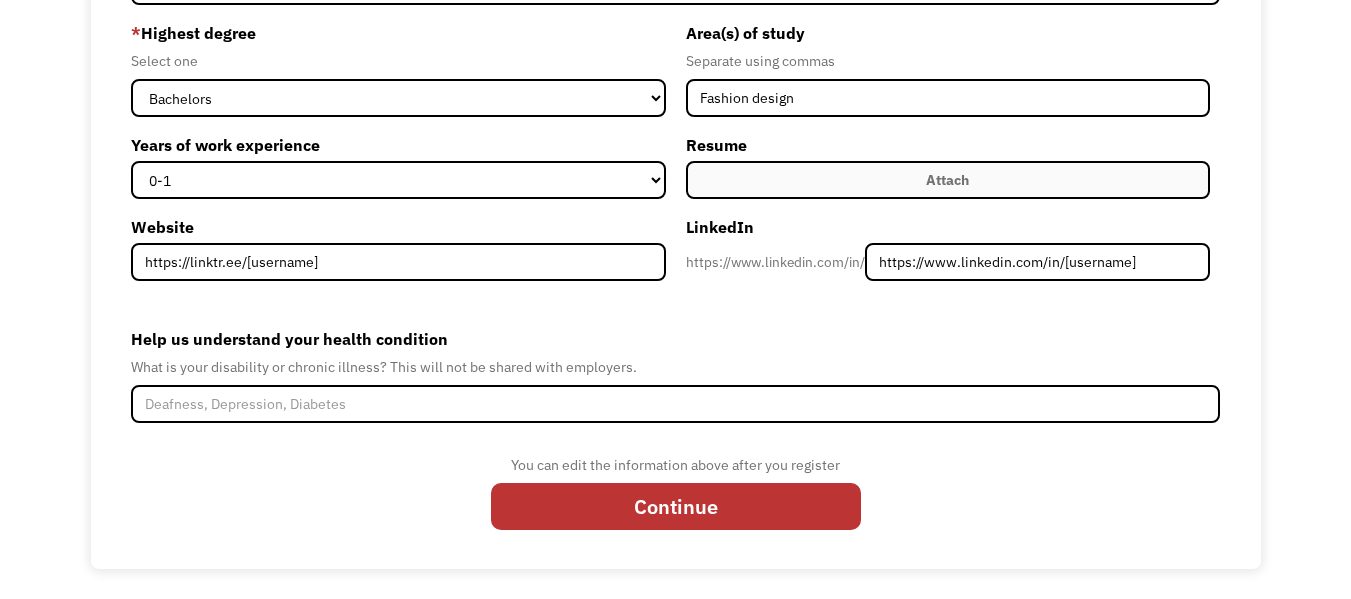 click on "Help us understand your health condition" at bounding box center (675, 339) 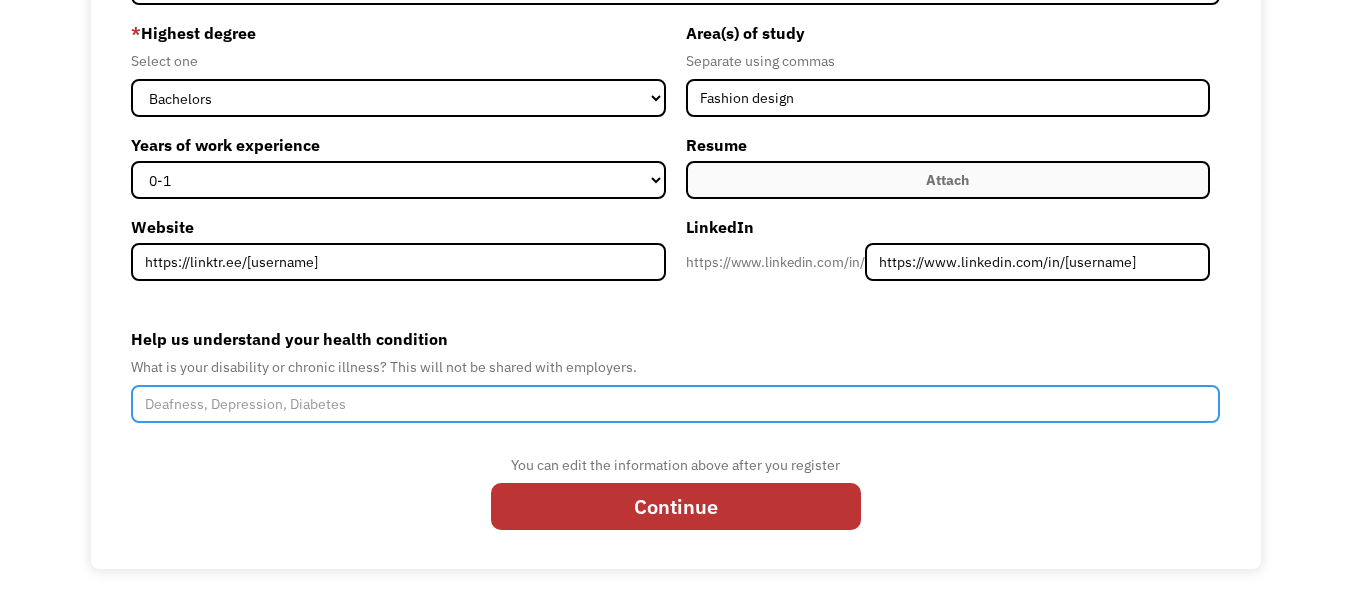 click on "Help us understand your health condition" at bounding box center (675, 404) 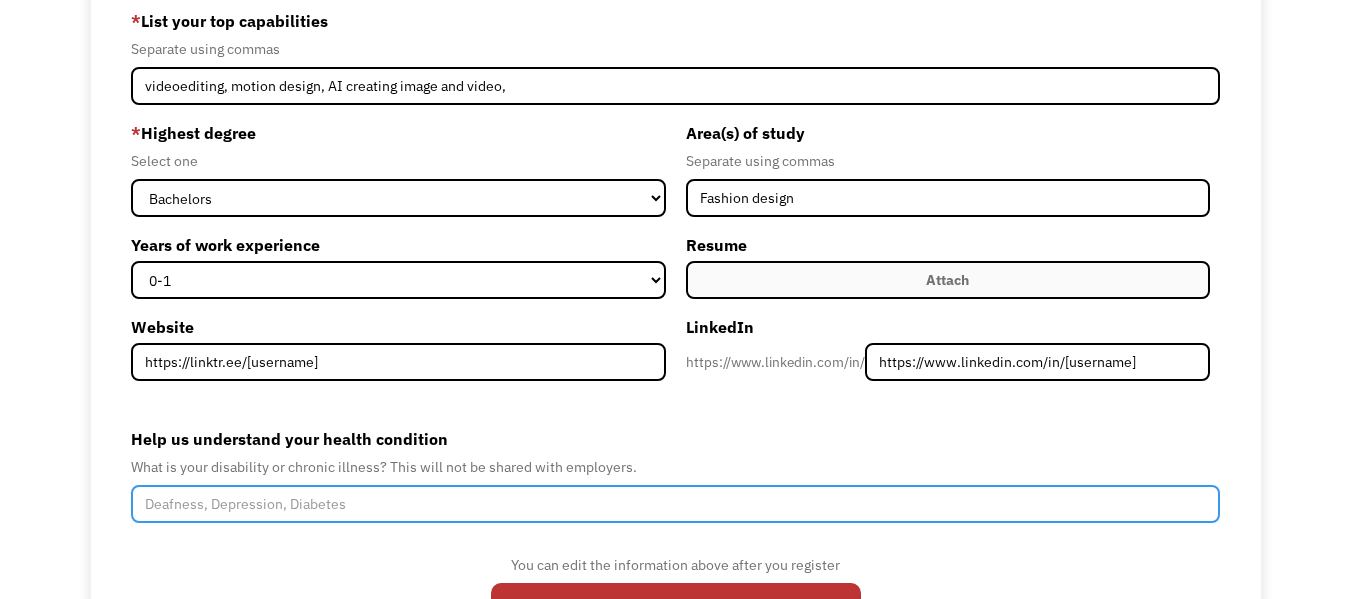 scroll, scrollTop: 360, scrollLeft: 0, axis: vertical 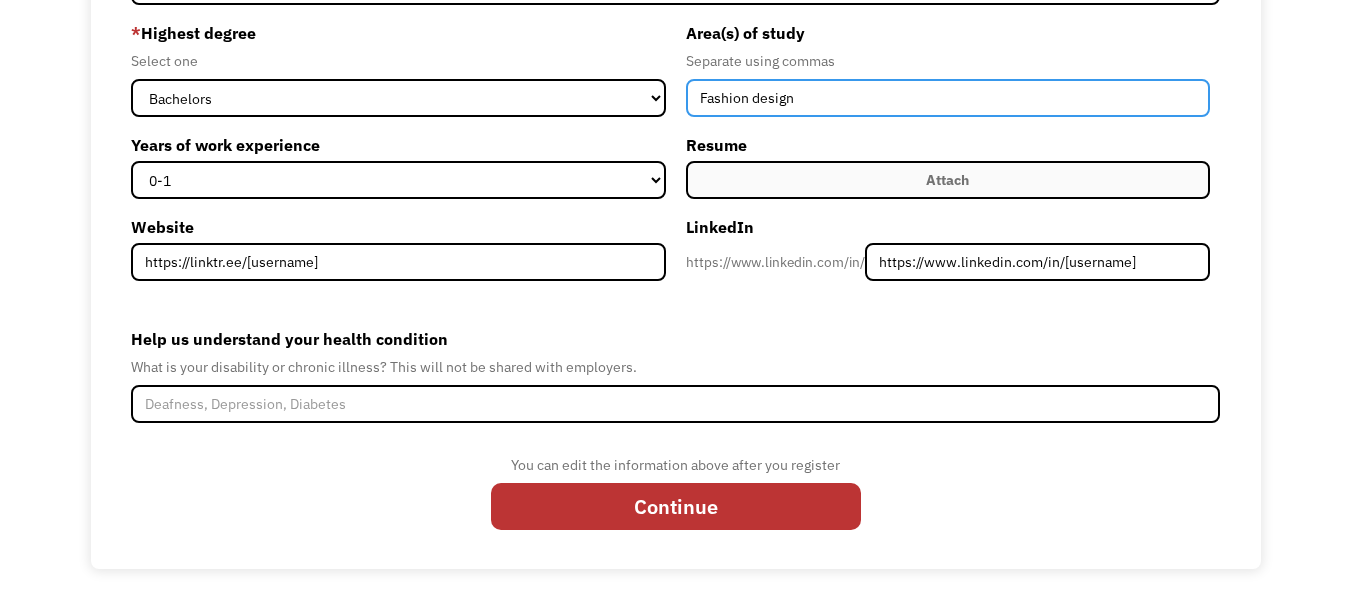 click on "Fashion design" at bounding box center (948, 98) 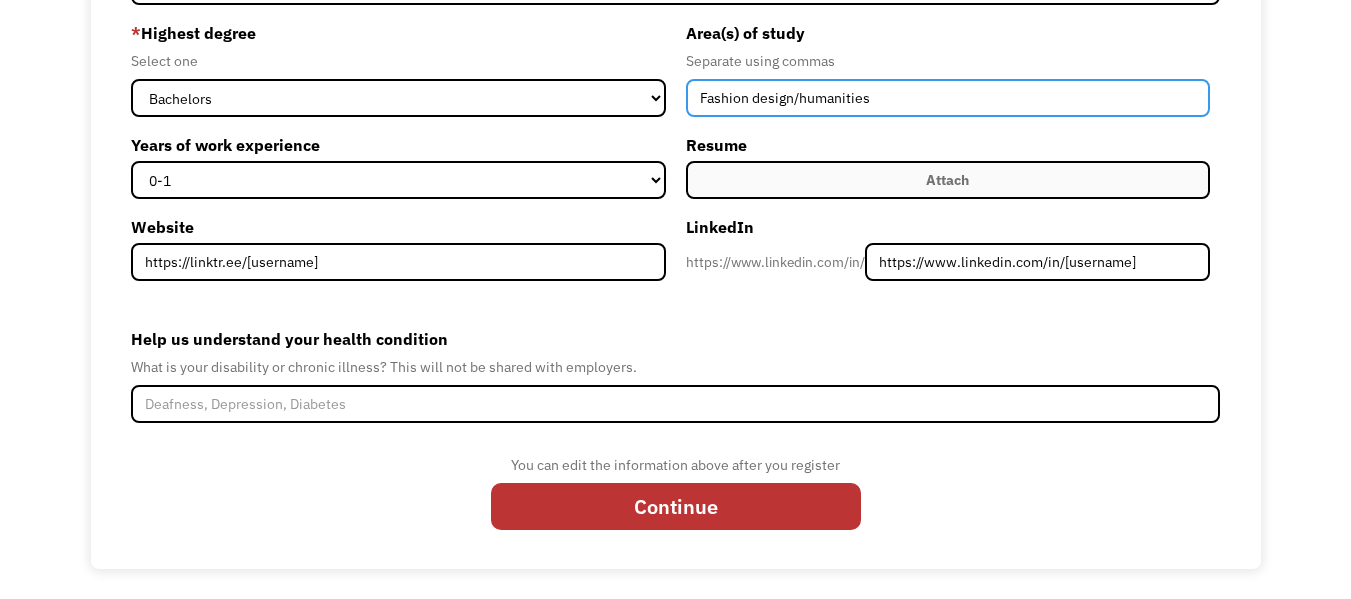 type on "Fashion design/humanities" 